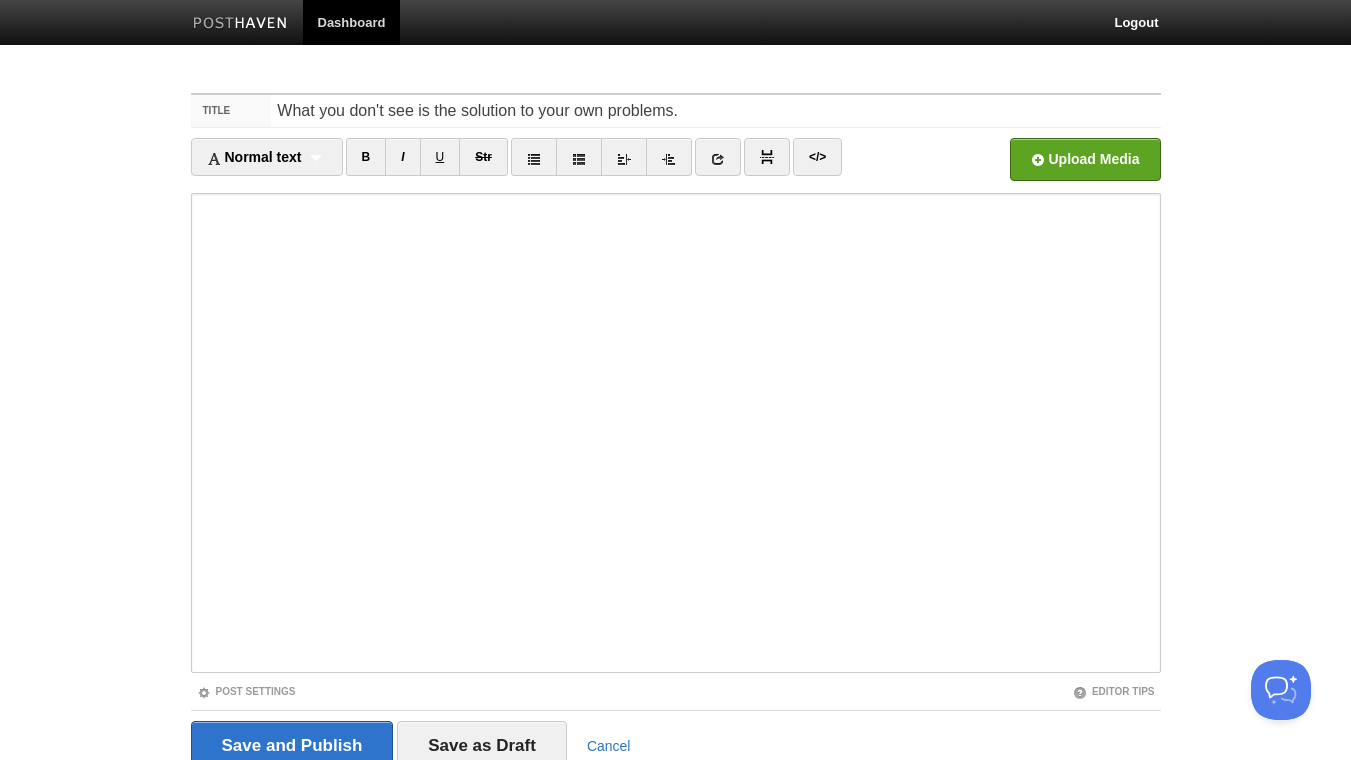 scroll, scrollTop: 0, scrollLeft: 0, axis: both 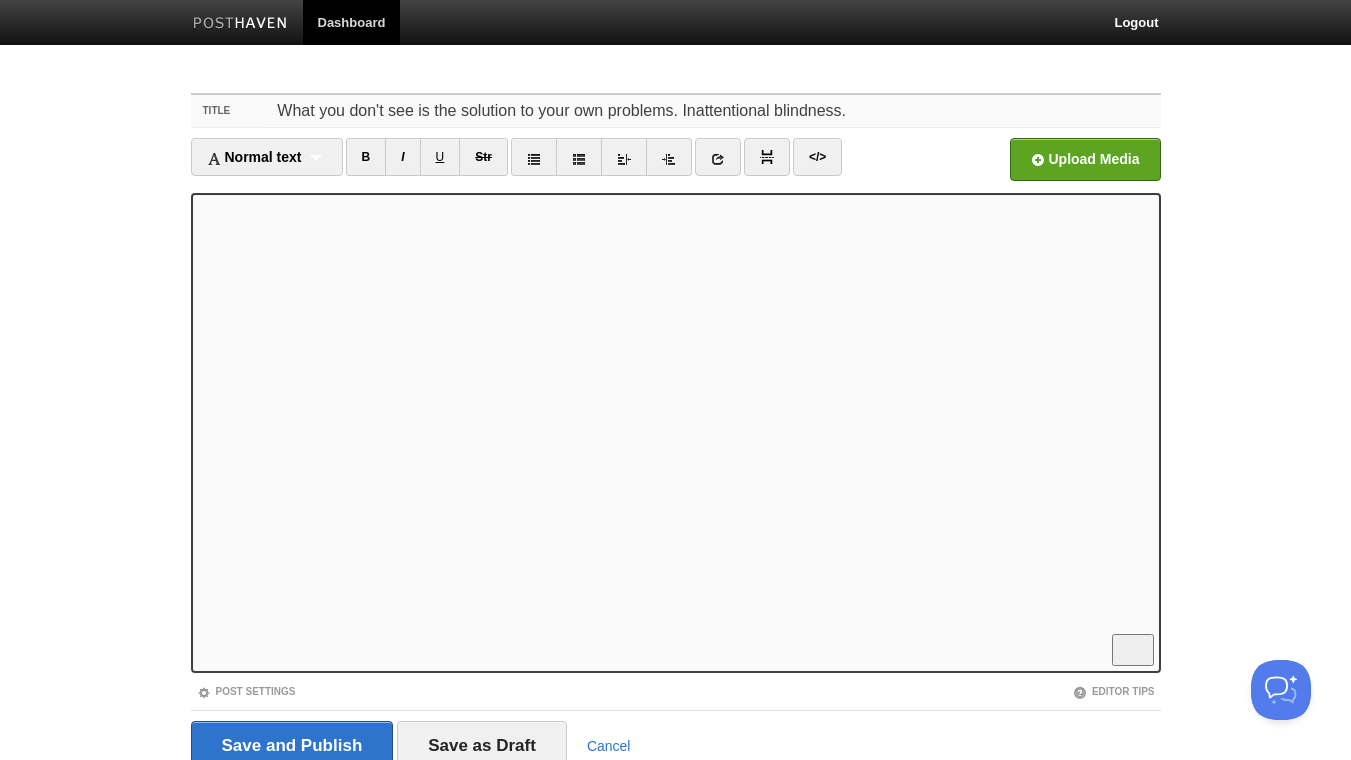 click on "What you don't see is the solution to your own problems. Inattentional blindness." at bounding box center [715, 111] 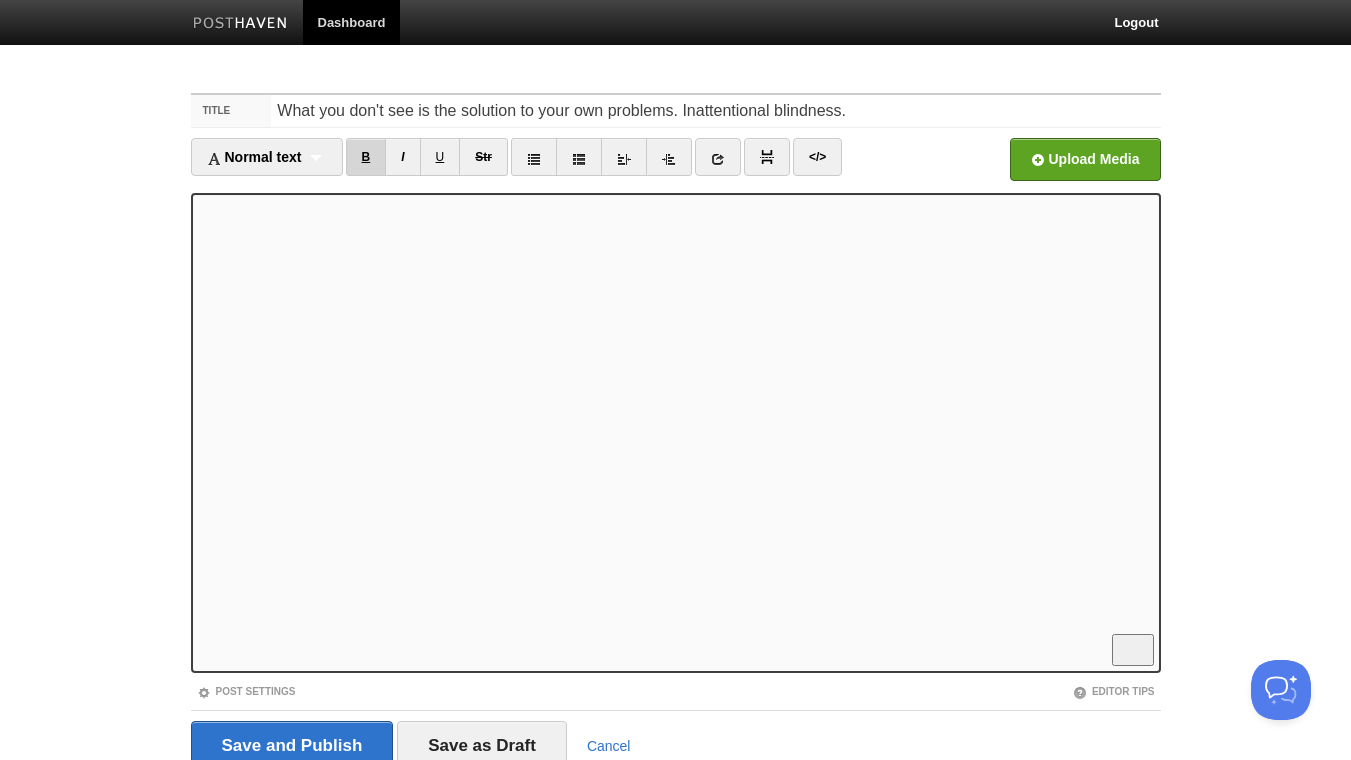 click on "B" at bounding box center (366, 157) 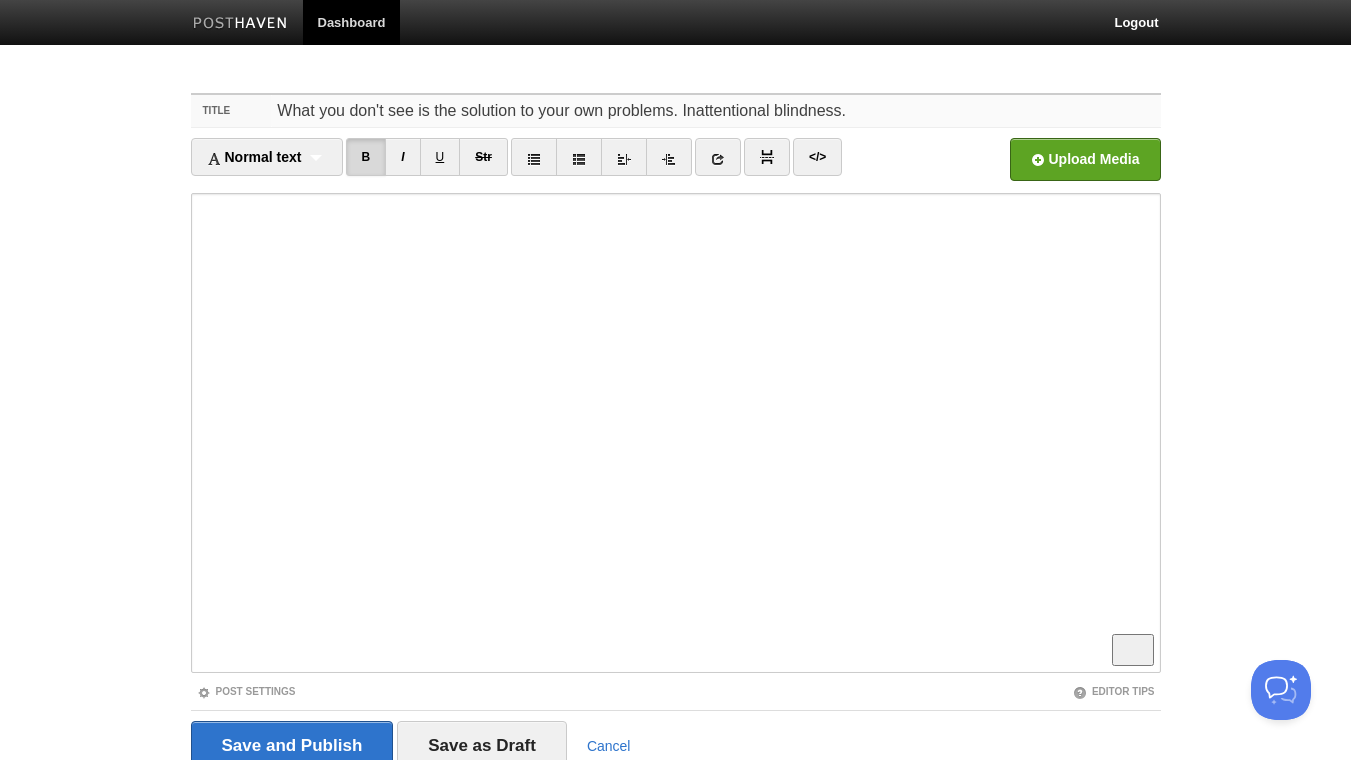 drag, startPoint x: 671, startPoint y: 111, endPoint x: 250, endPoint y: 111, distance: 421 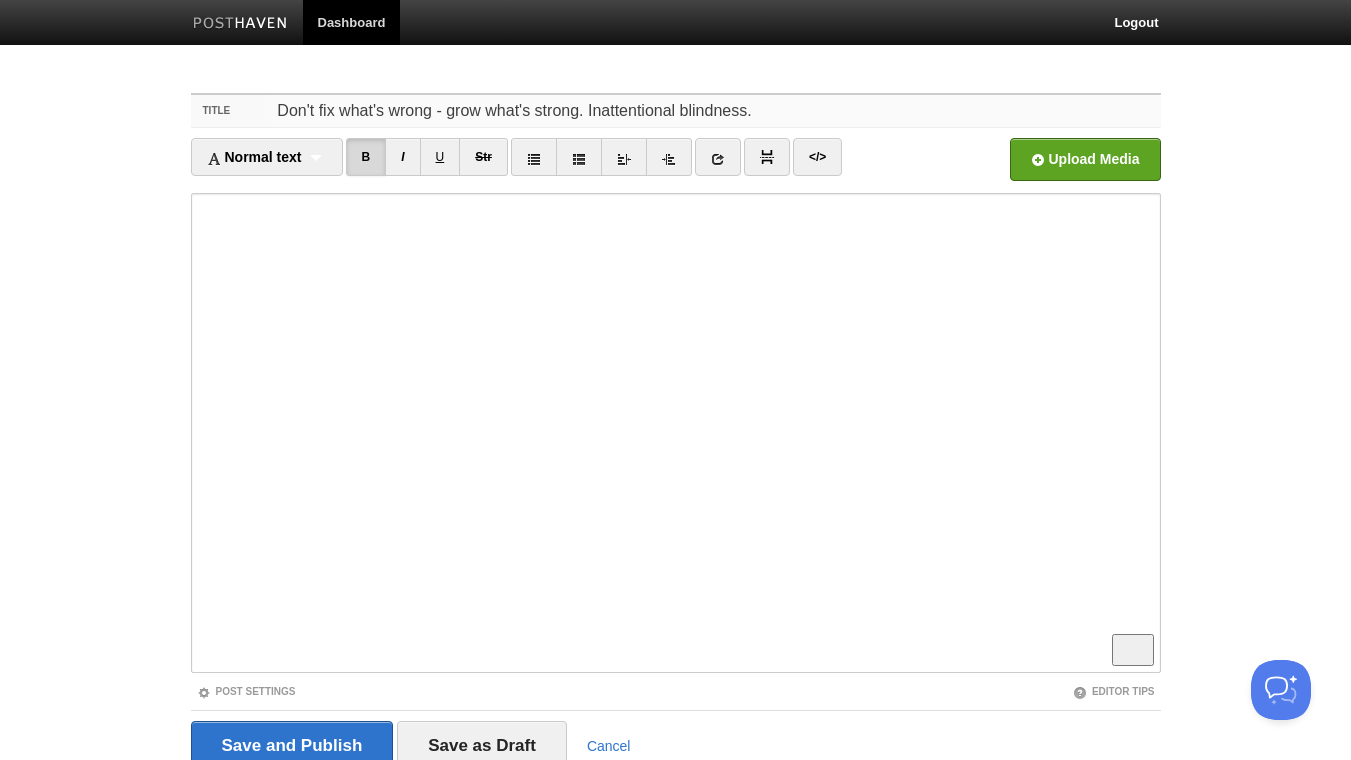 type on "Don't fix what's wrong - grow what's strong. Inattentional blindness." 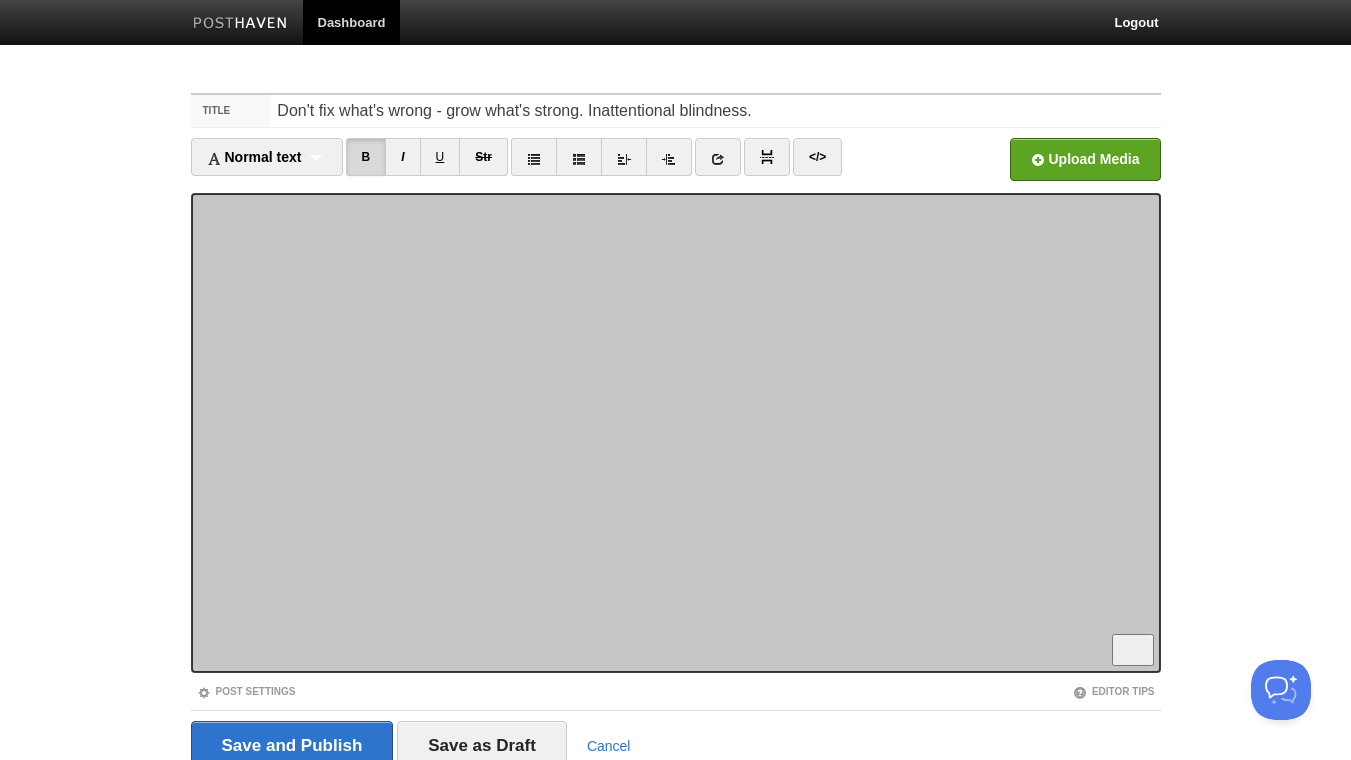 click at bounding box center (676, 433) 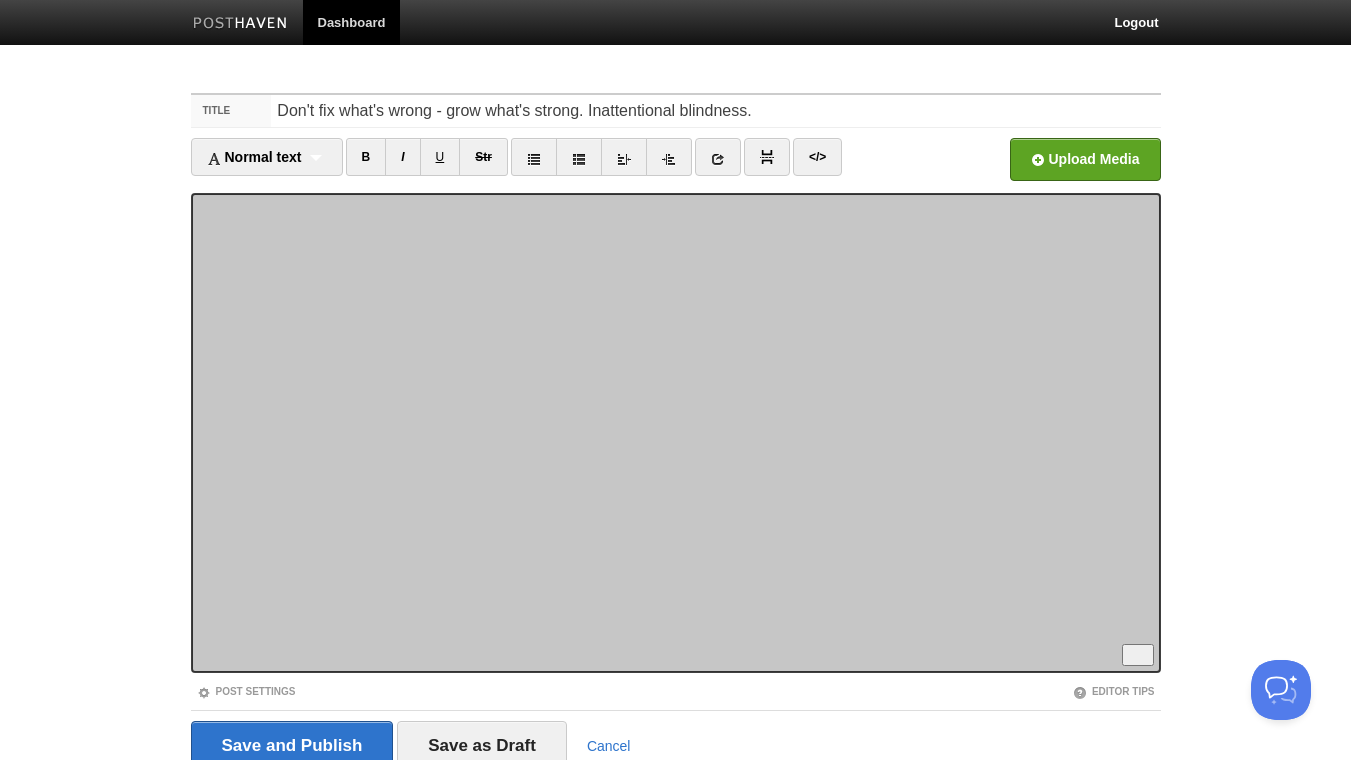 scroll, scrollTop: 3, scrollLeft: 0, axis: vertical 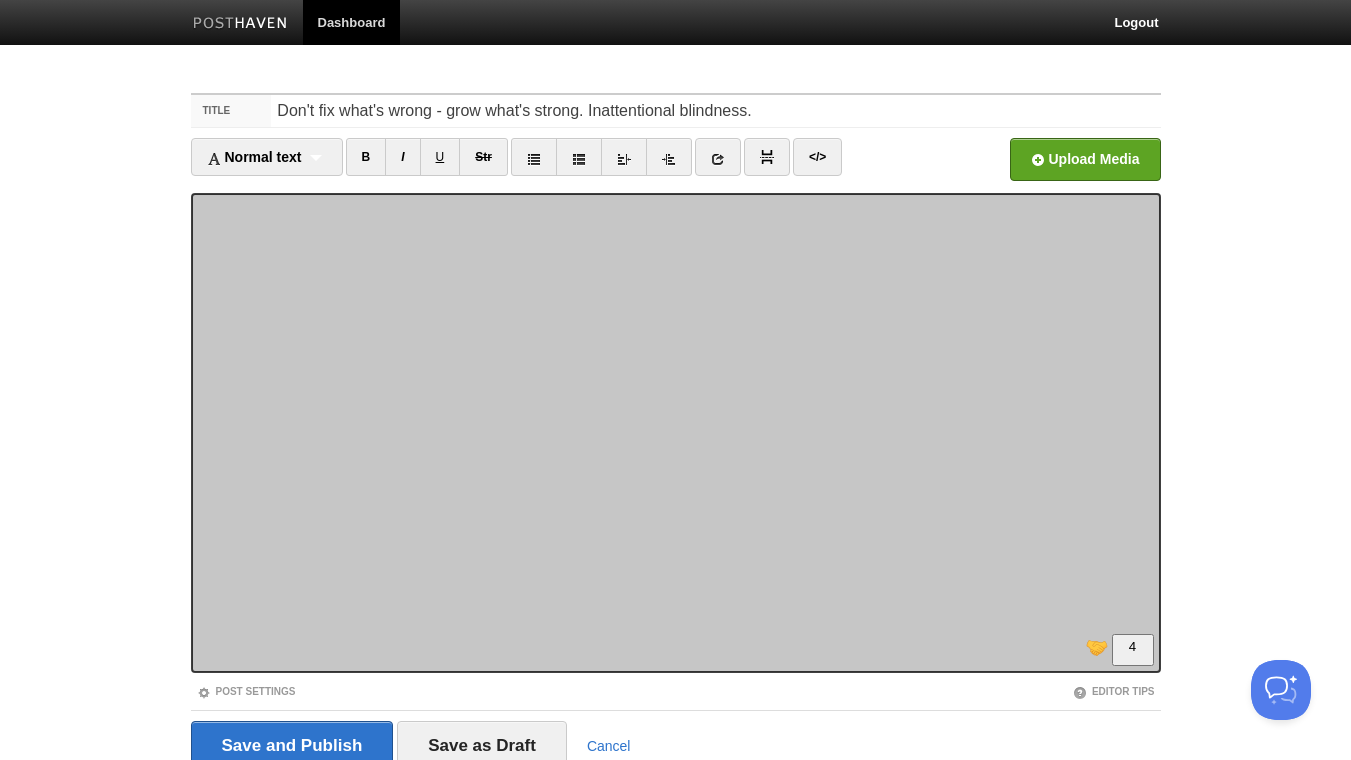 click at bounding box center (676, 433) 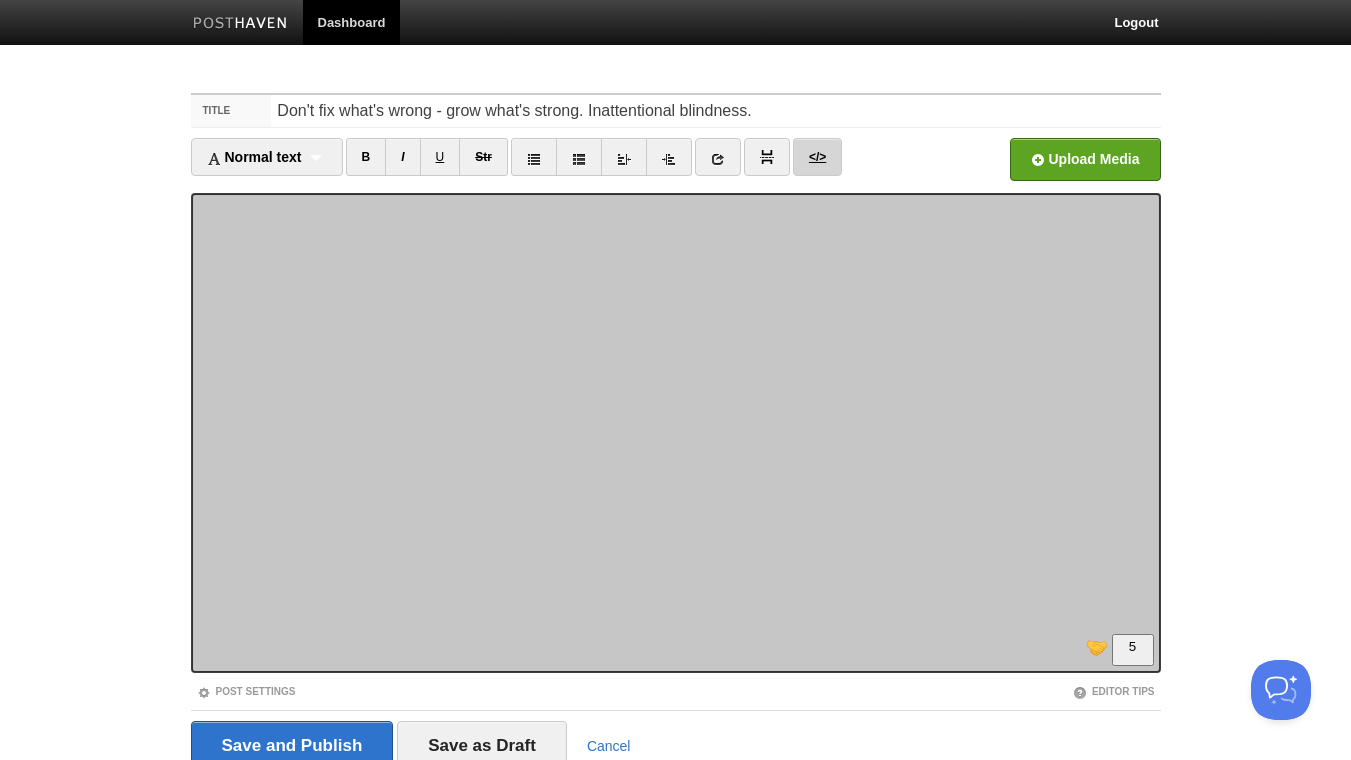 click on "</>" at bounding box center (817, 157) 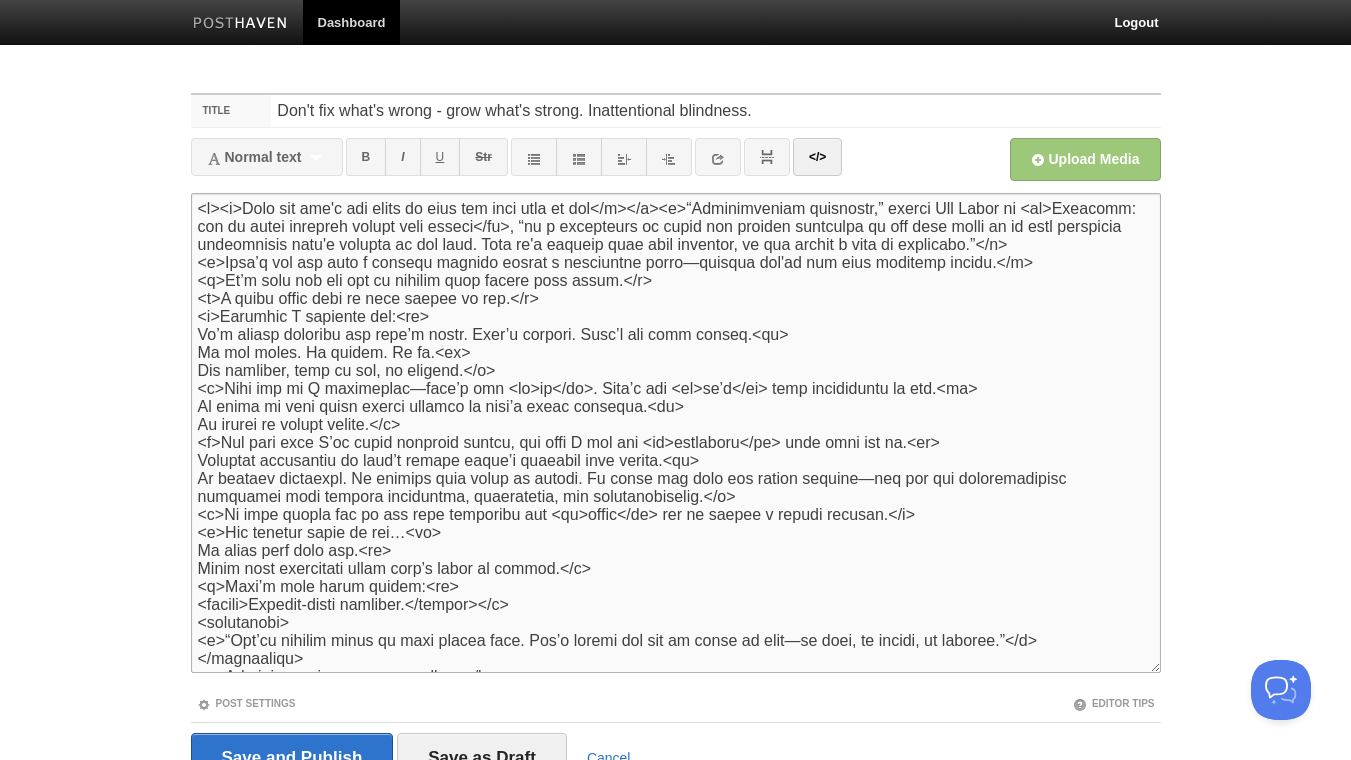 scroll, scrollTop: 288, scrollLeft: 0, axis: vertical 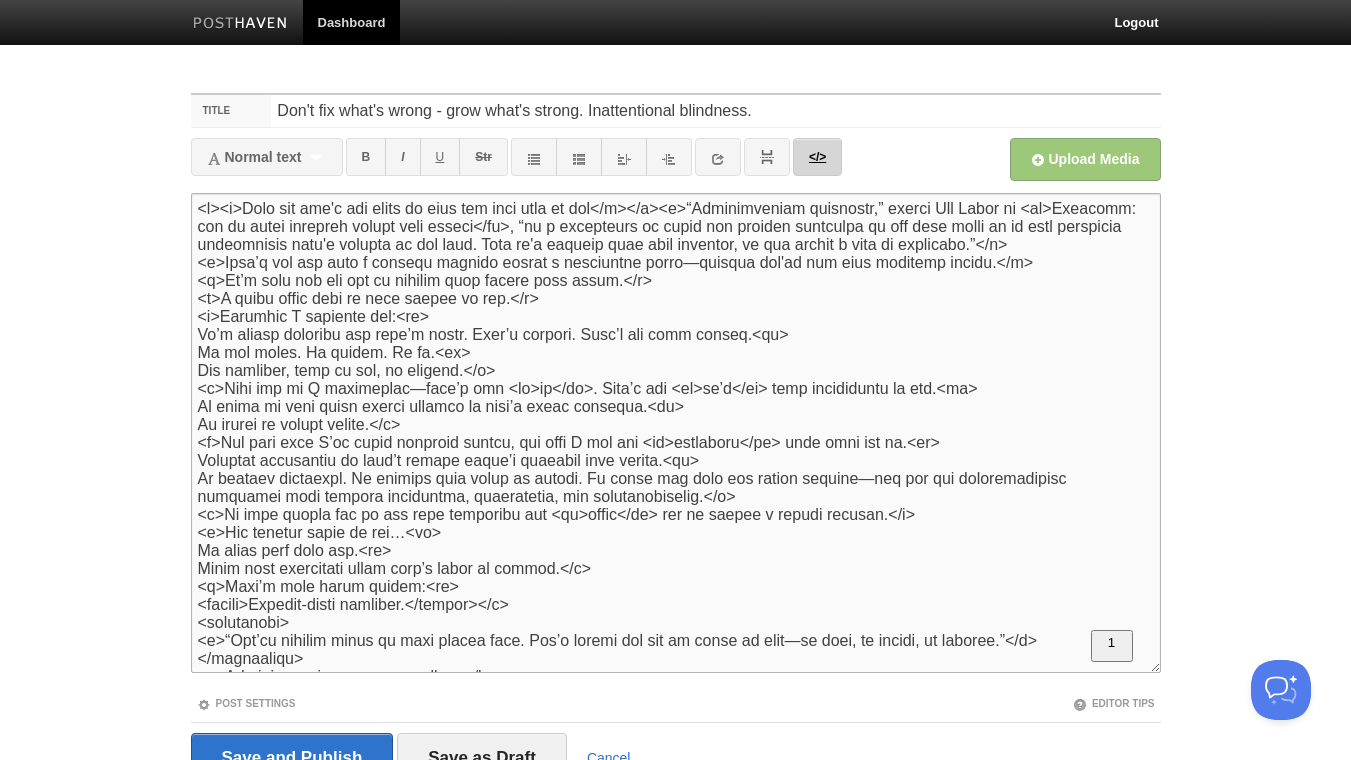 click on "</>" at bounding box center (817, 157) 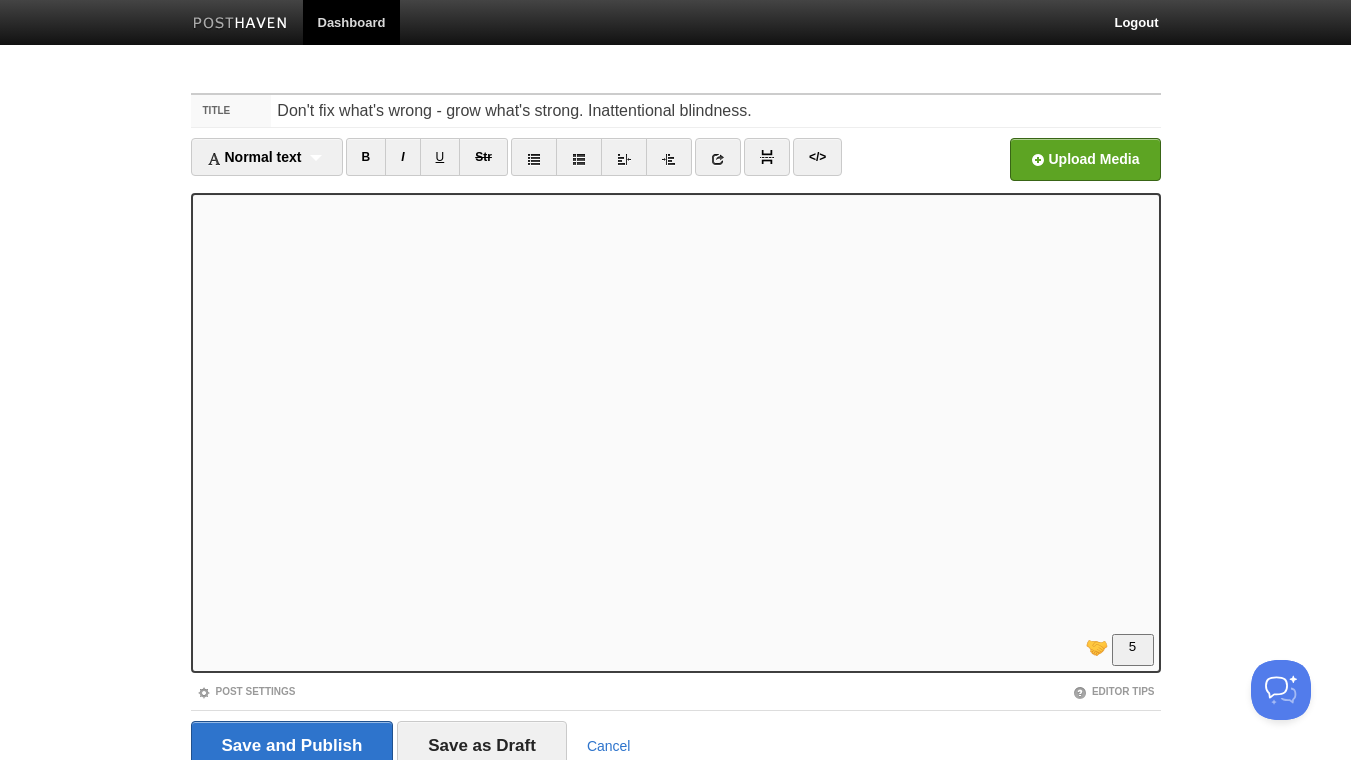 scroll, scrollTop: 0, scrollLeft: 0, axis: both 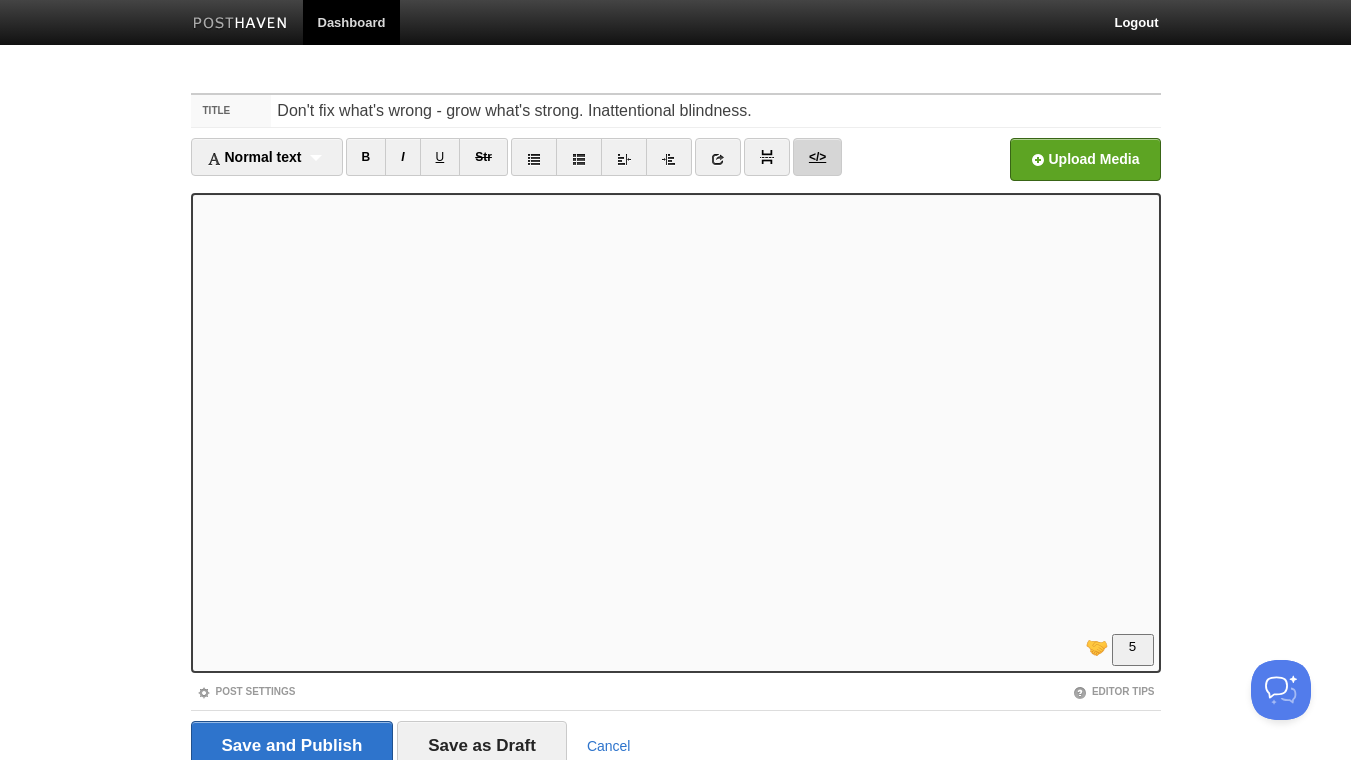 click on "</>" at bounding box center (817, 157) 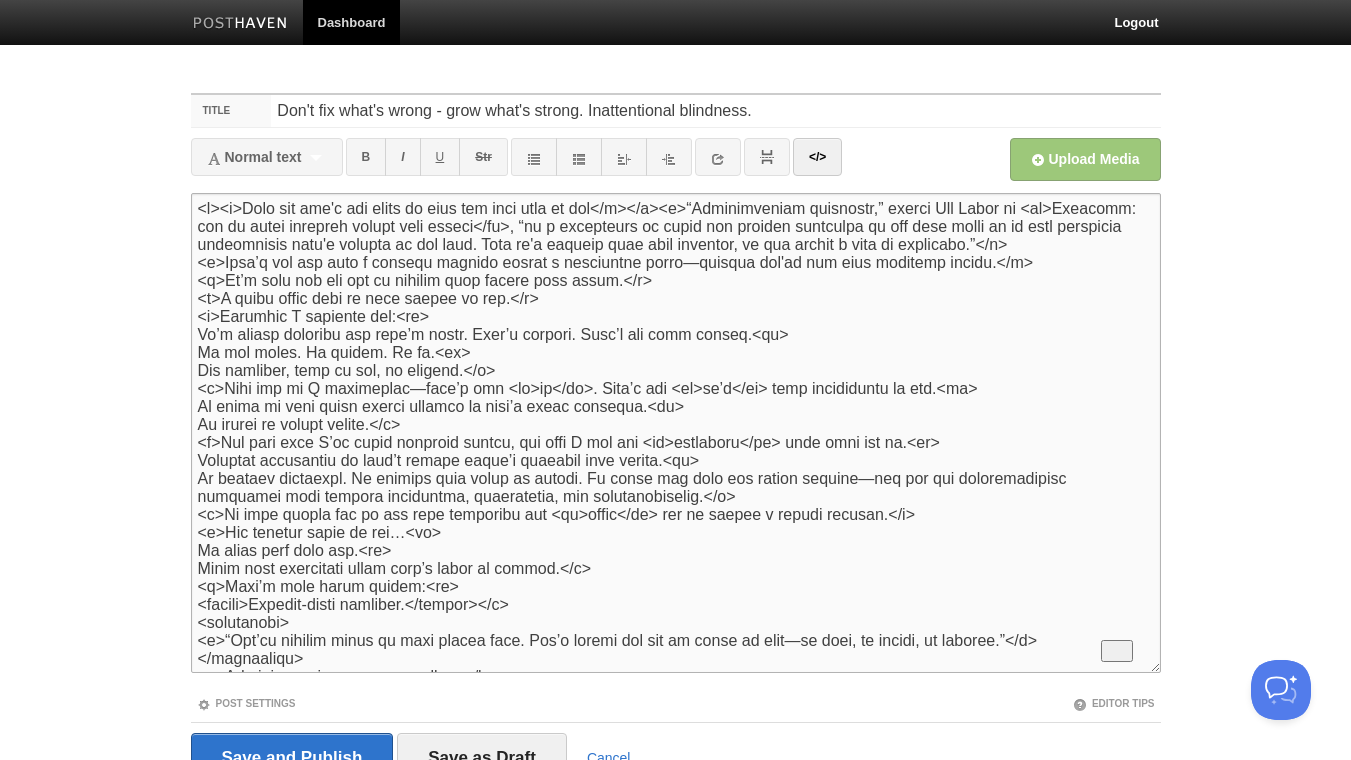 scroll, scrollTop: 288, scrollLeft: 0, axis: vertical 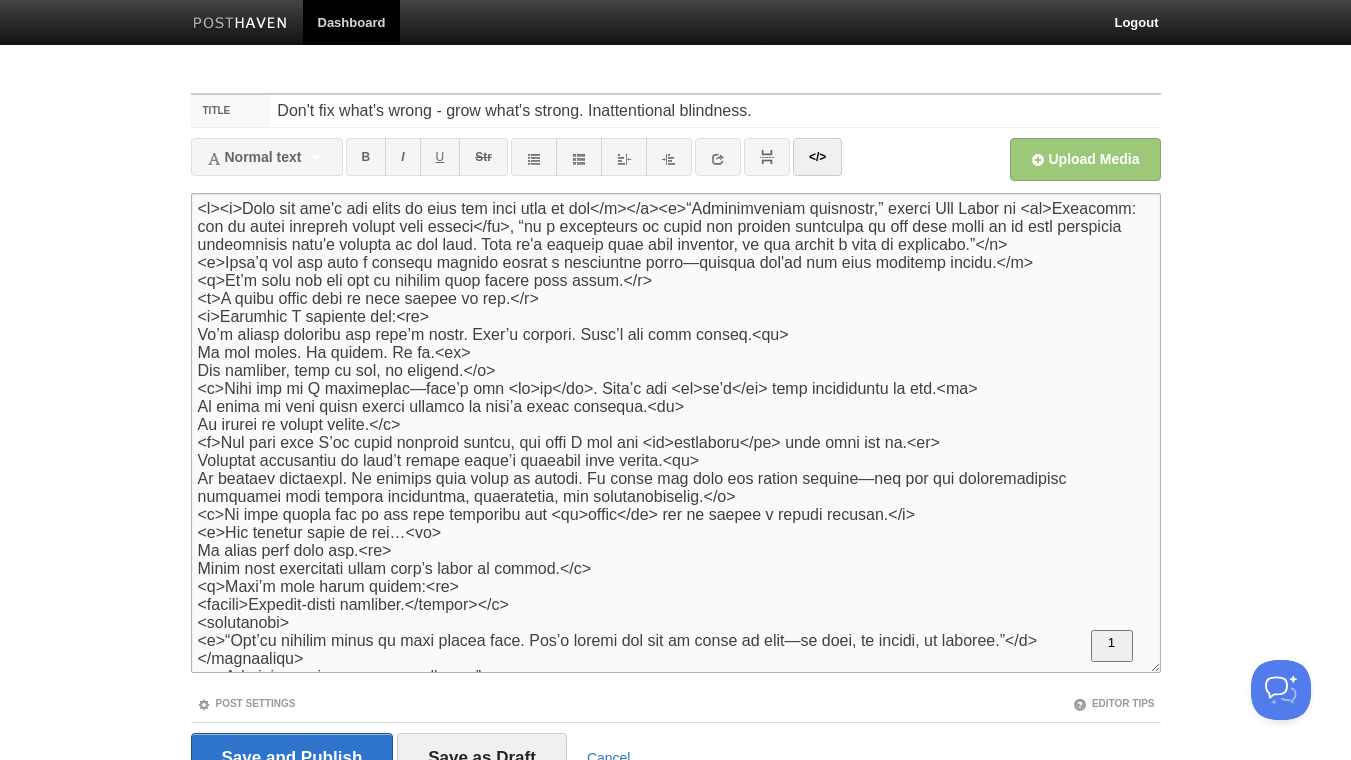 click at bounding box center [676, 433] 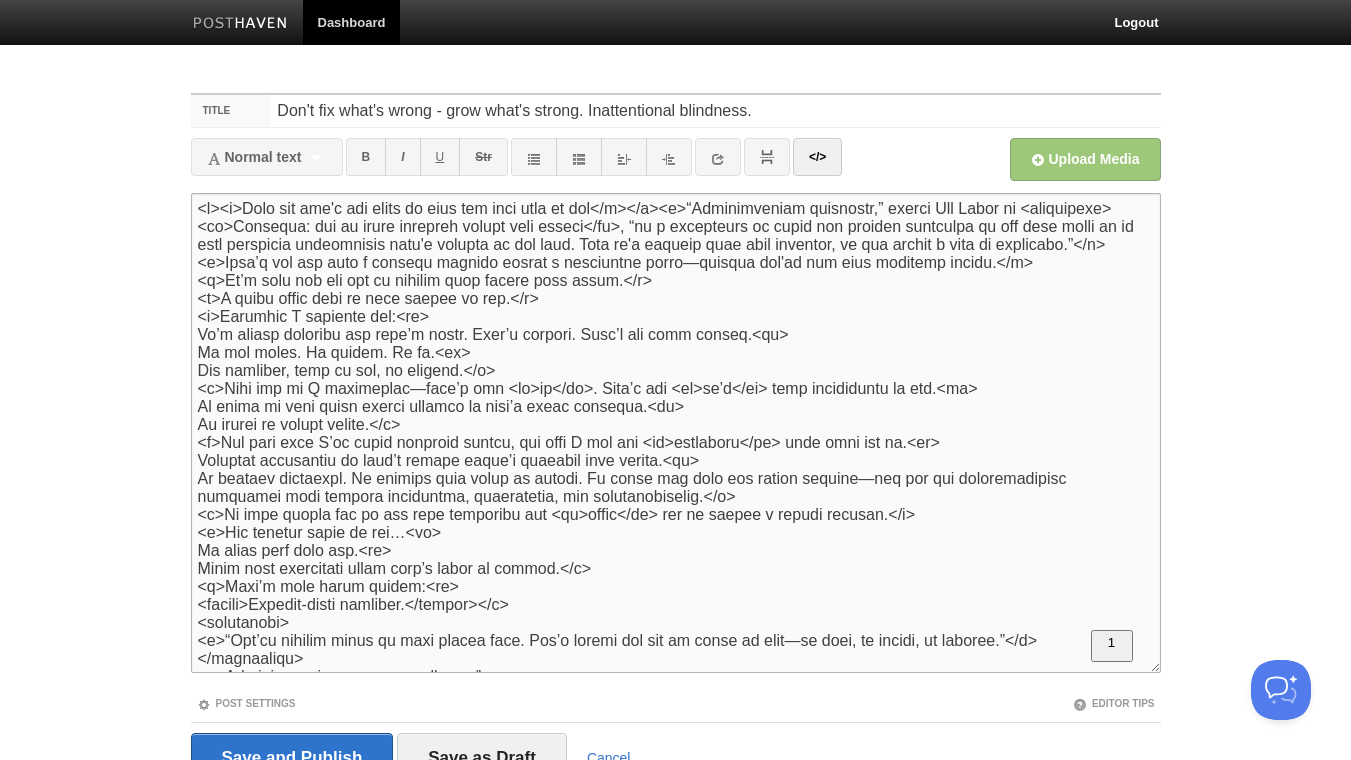 drag, startPoint x: 291, startPoint y: 226, endPoint x: 185, endPoint y: 227, distance: 106.004715 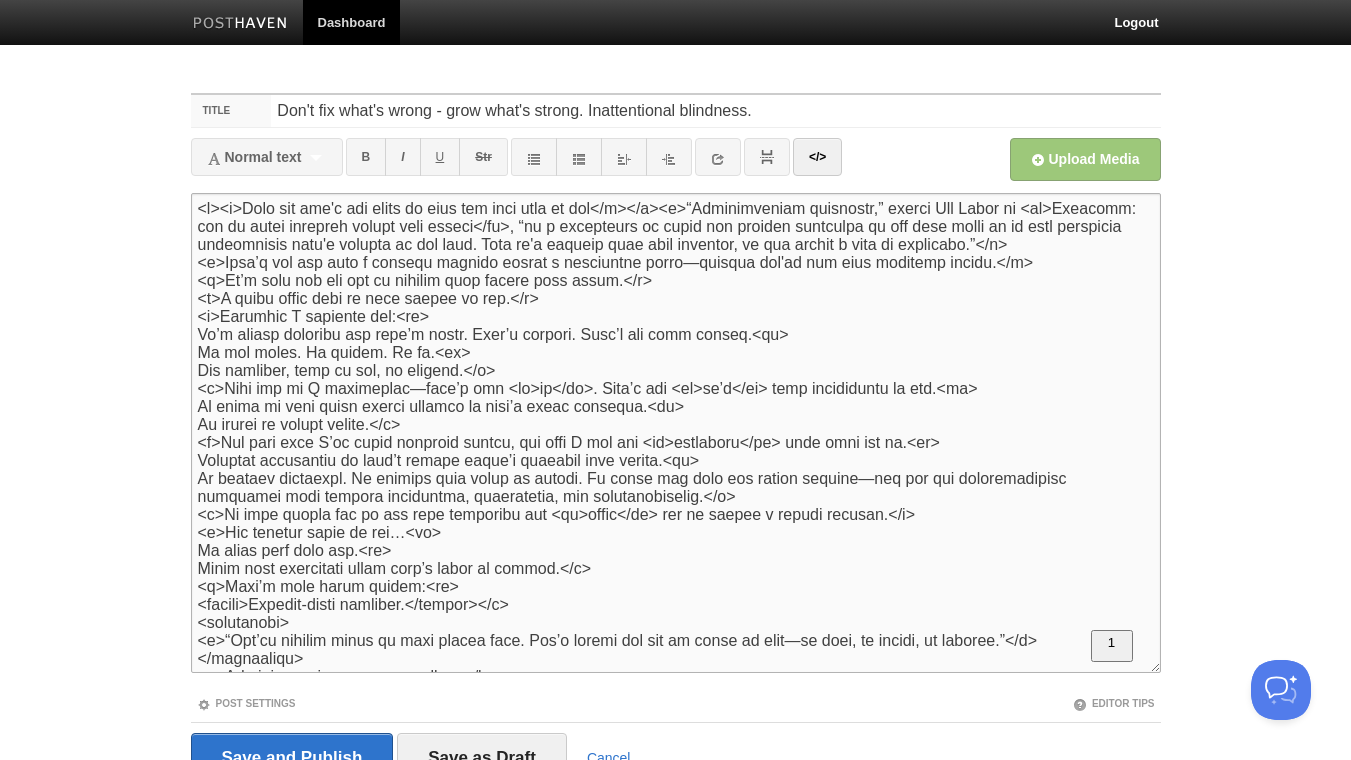 click at bounding box center [676, 433] 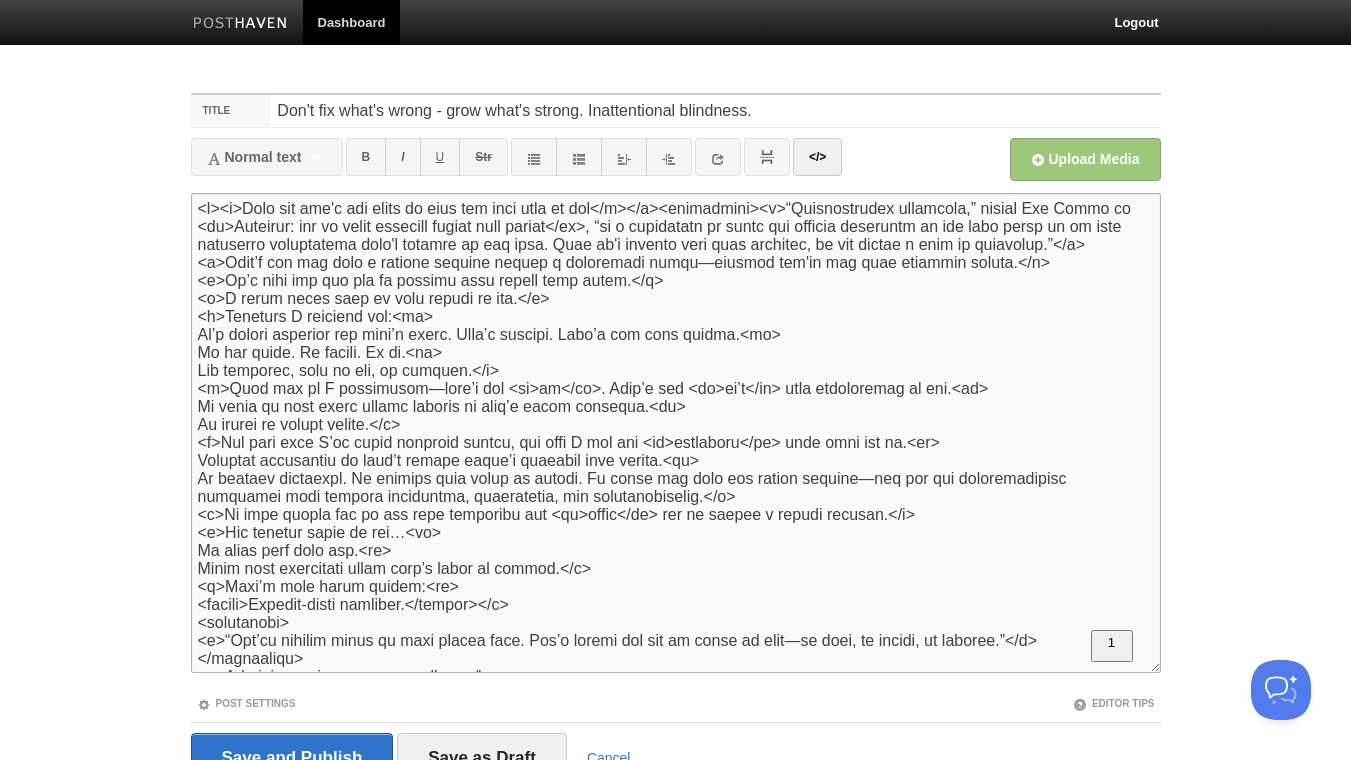 click at bounding box center (676, 433) 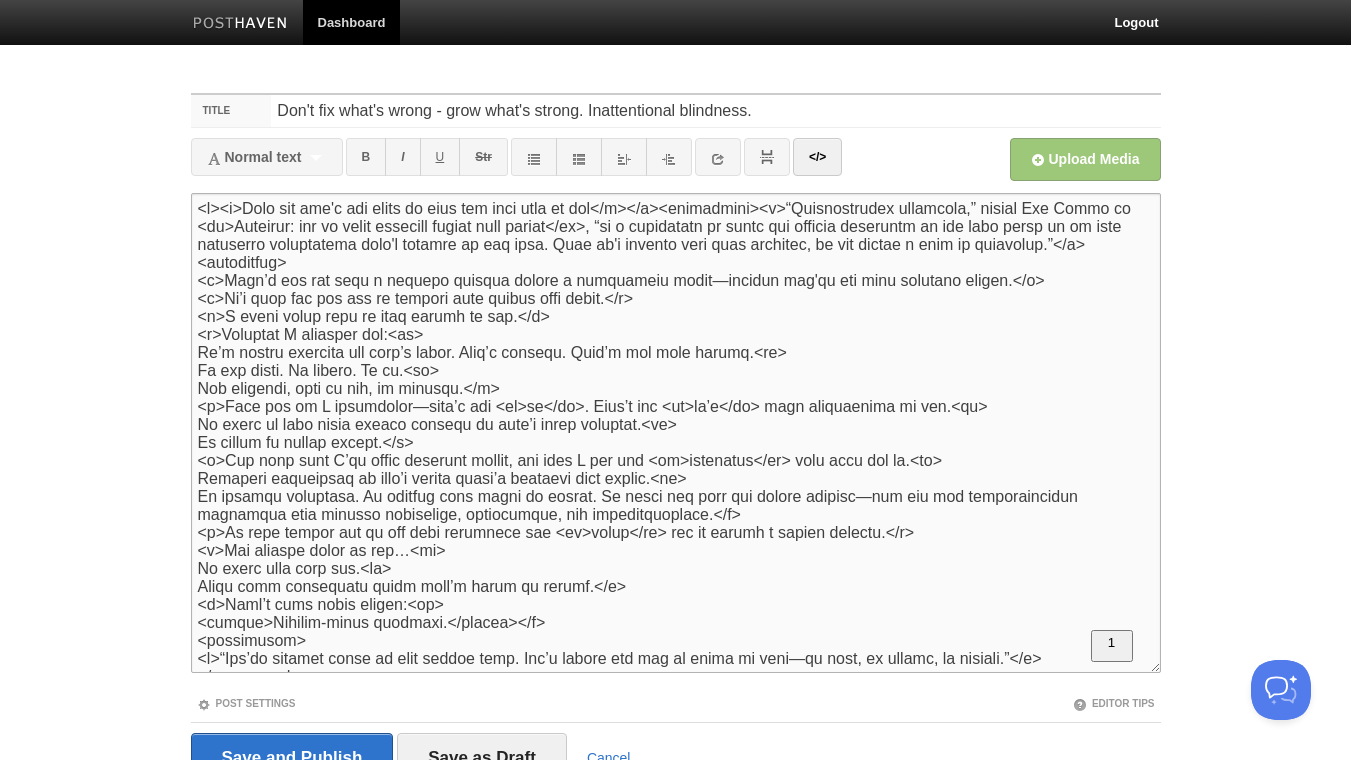 click at bounding box center (676, 433) 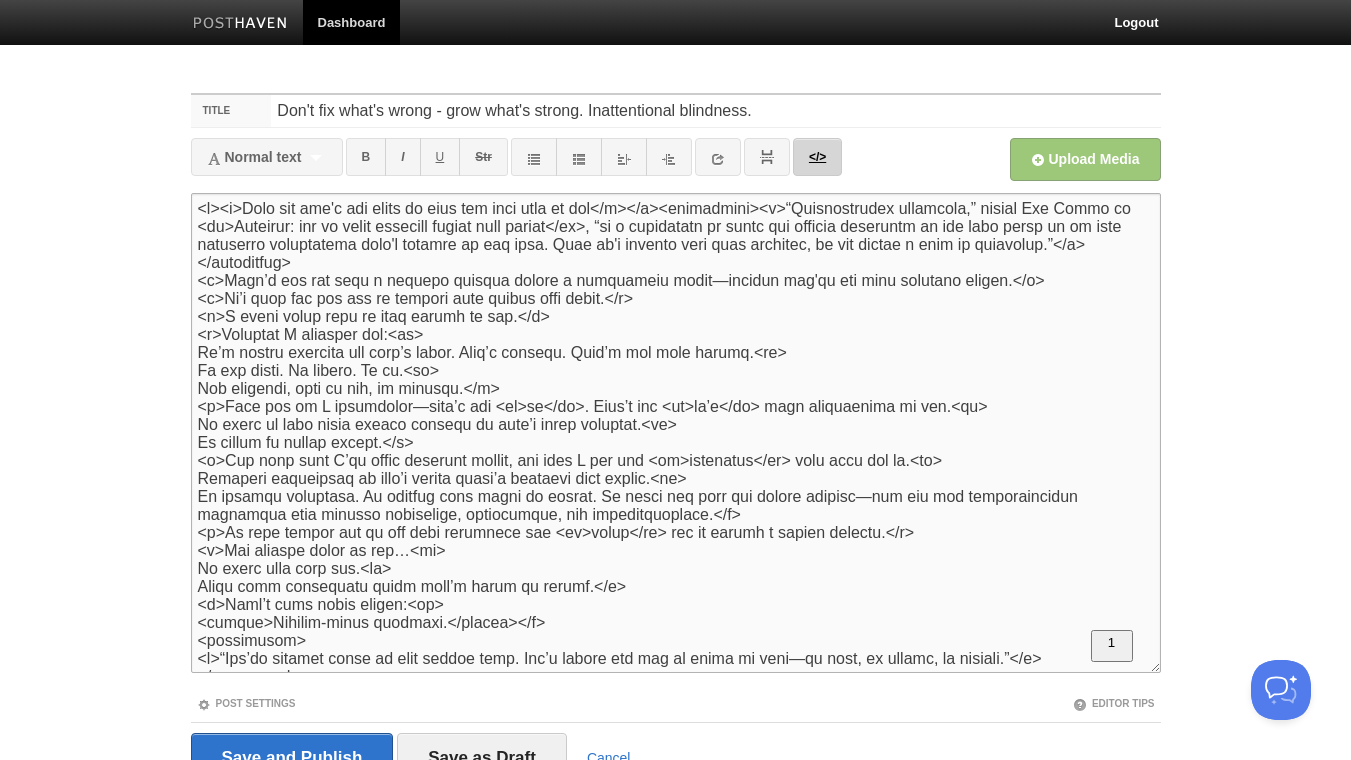 click on "</>" at bounding box center (817, 157) 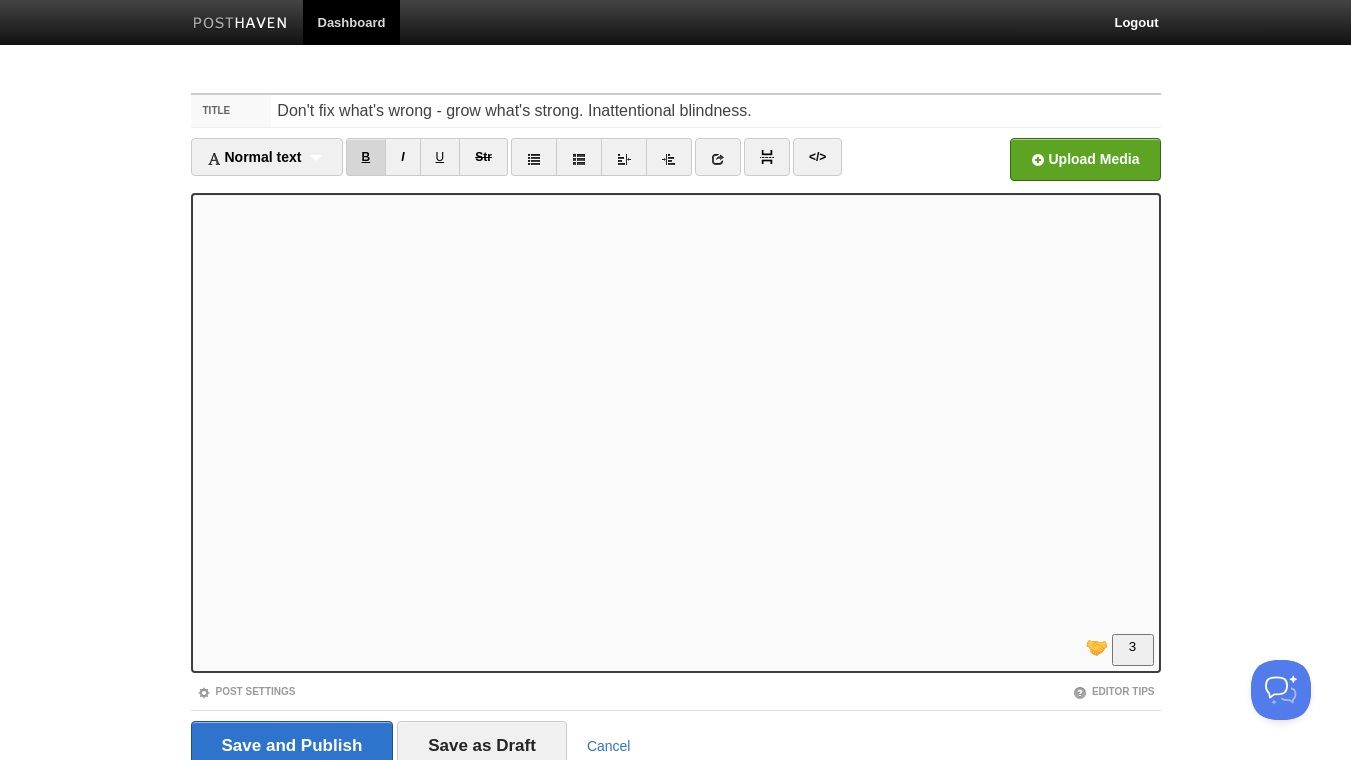 click on "B" at bounding box center (366, 157) 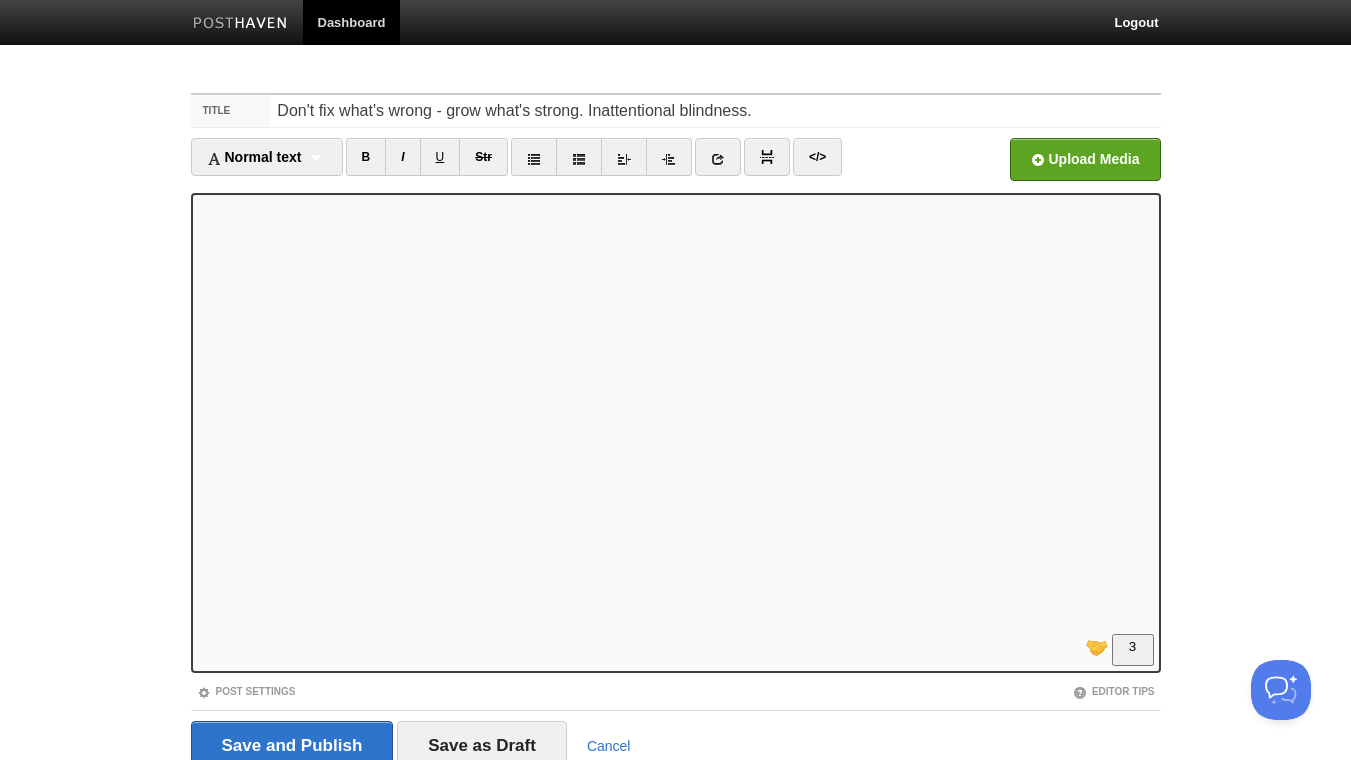 scroll, scrollTop: 0, scrollLeft: 0, axis: both 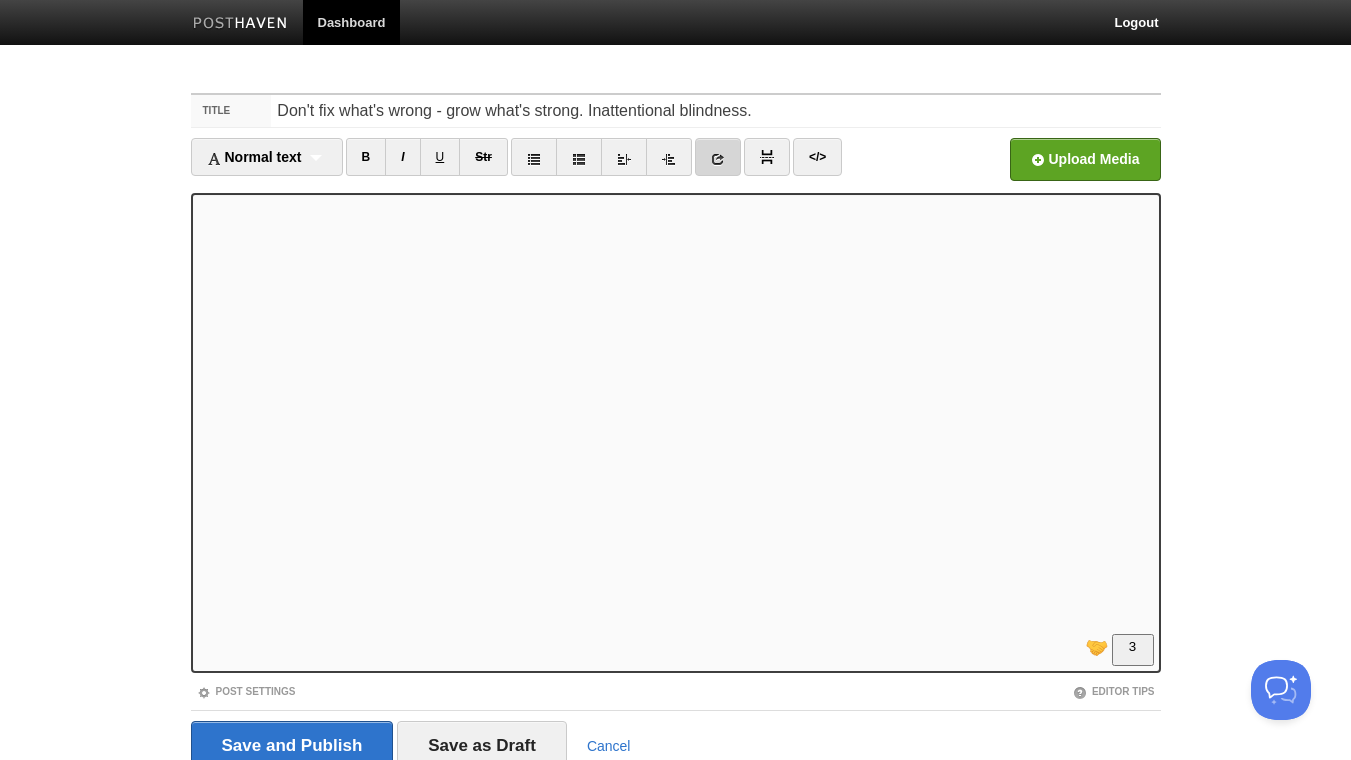 click at bounding box center (718, 159) 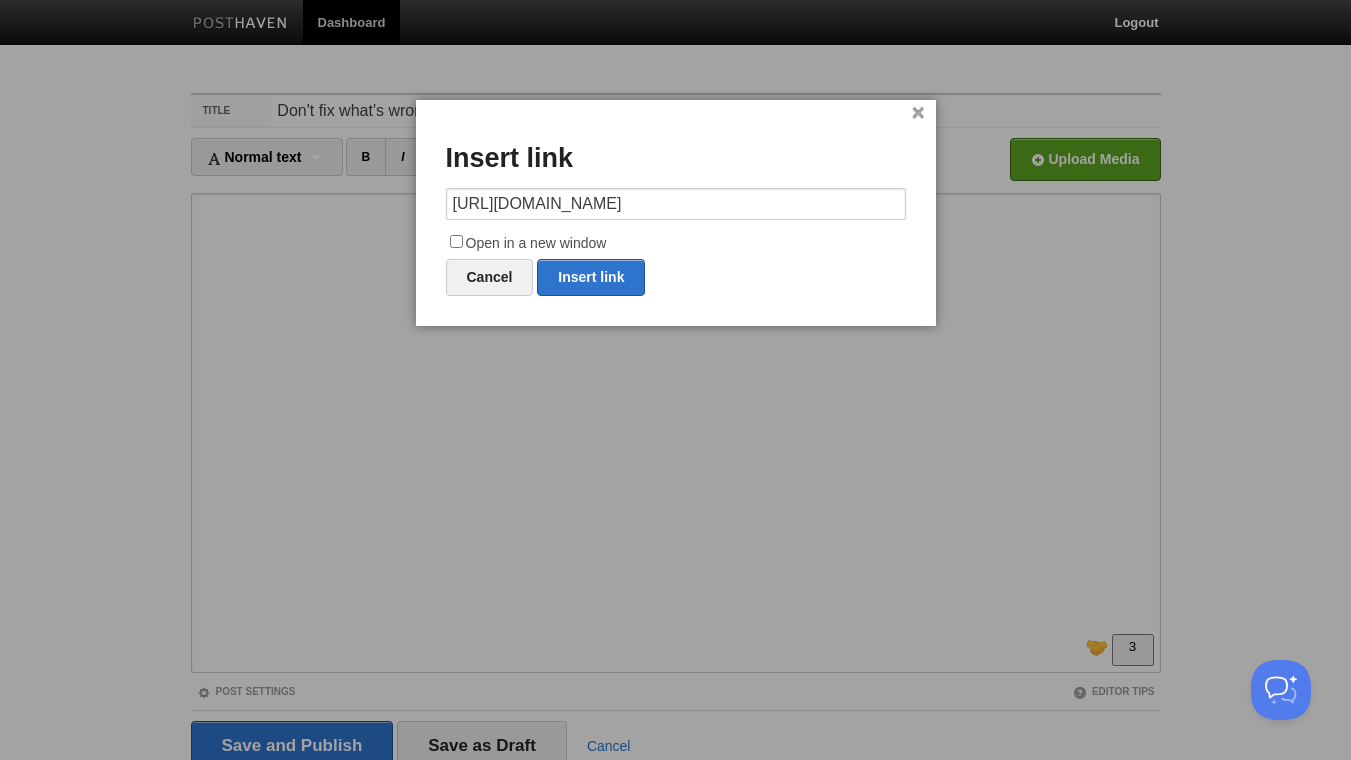 type on "[URL][DOMAIN_NAME]" 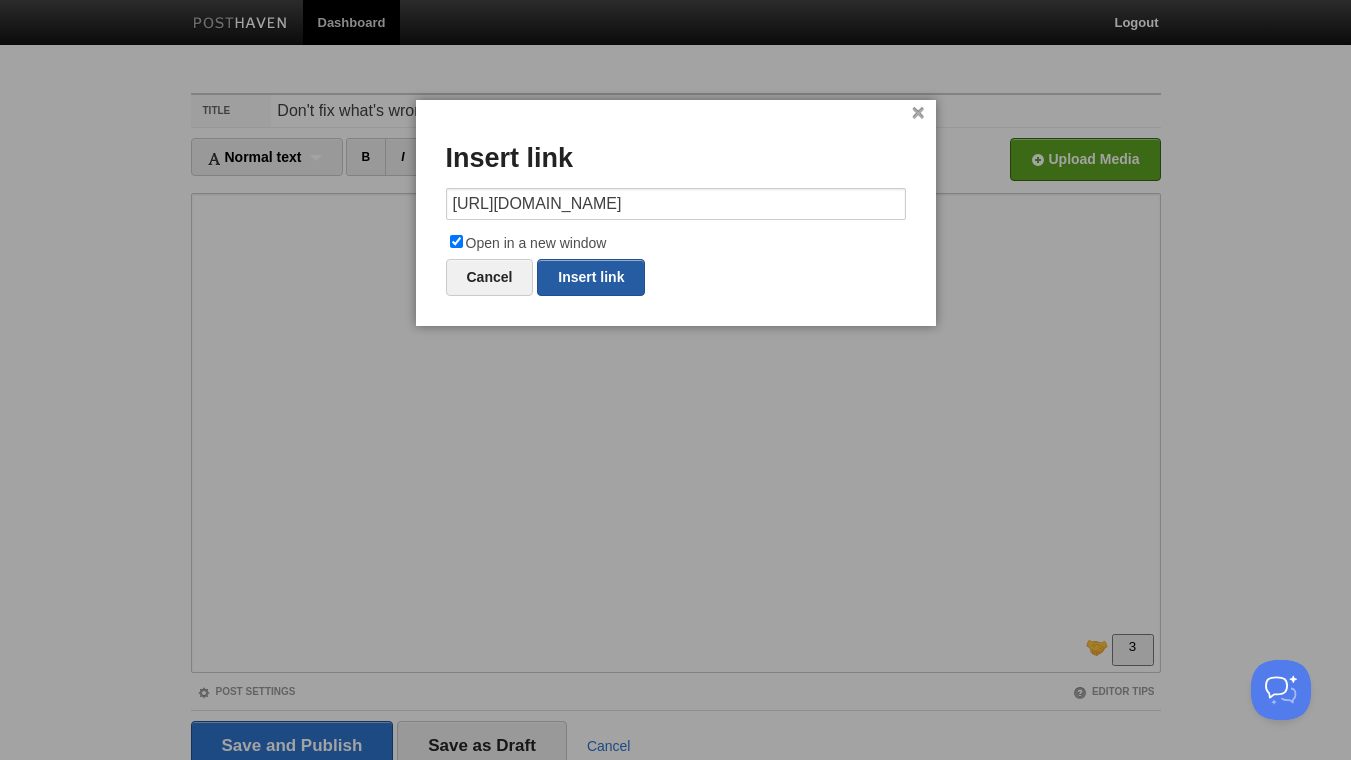 click on "Insert link" at bounding box center [591, 277] 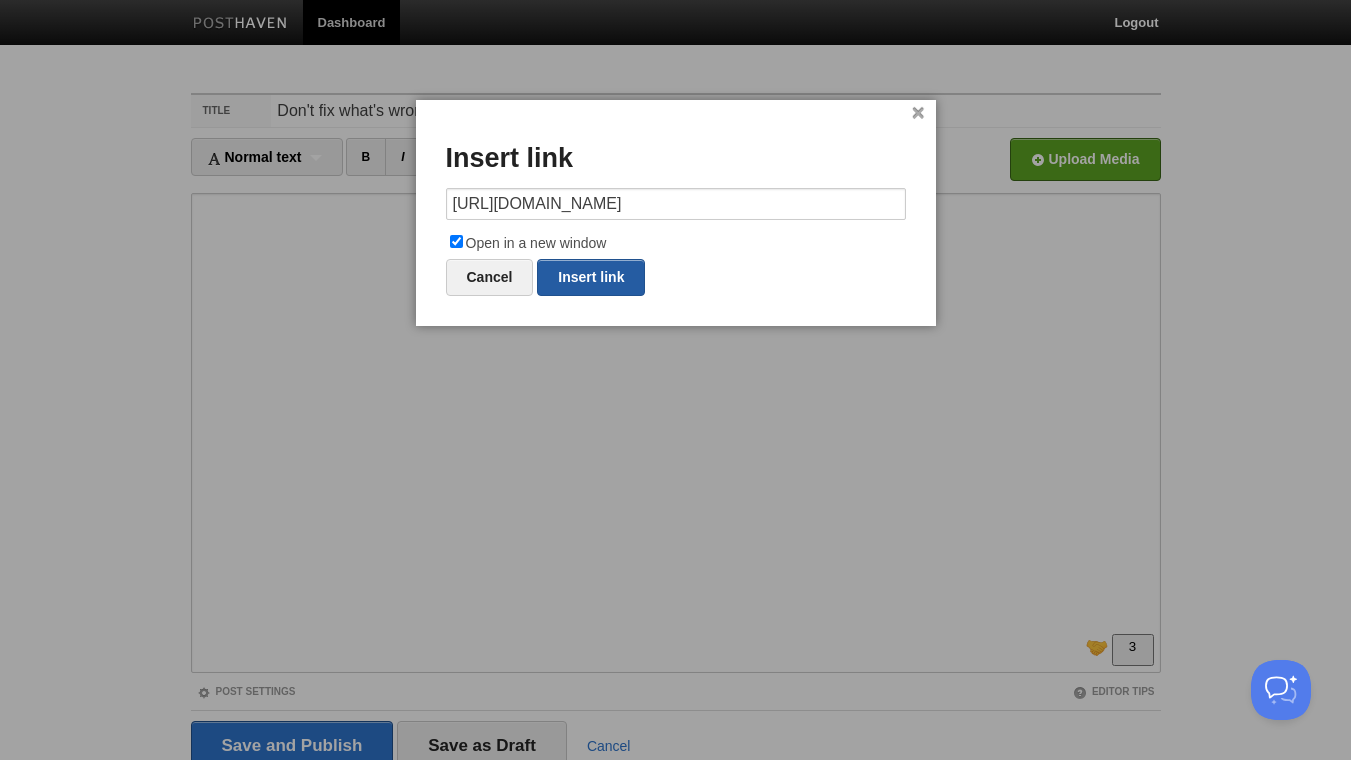type on "https://" 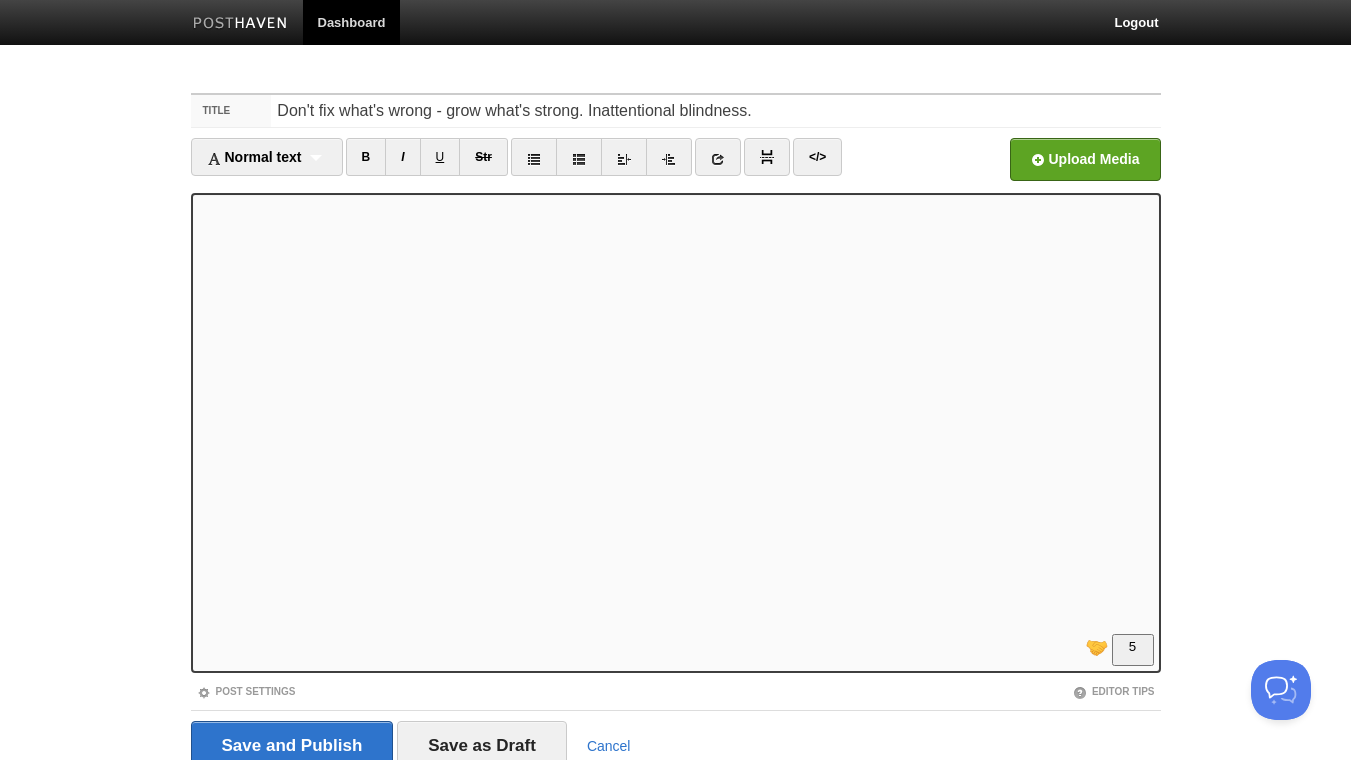 scroll, scrollTop: 216, scrollLeft: 0, axis: vertical 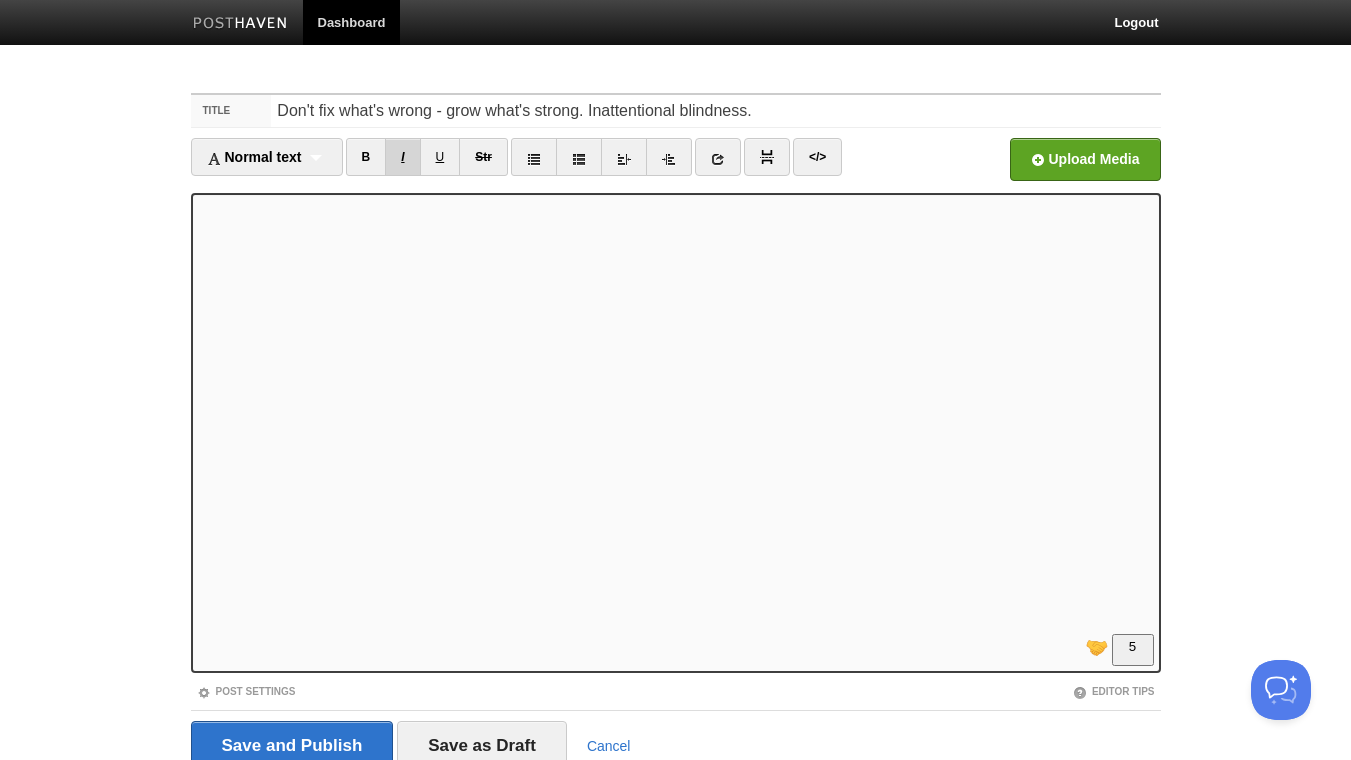 click on "I" at bounding box center (402, 157) 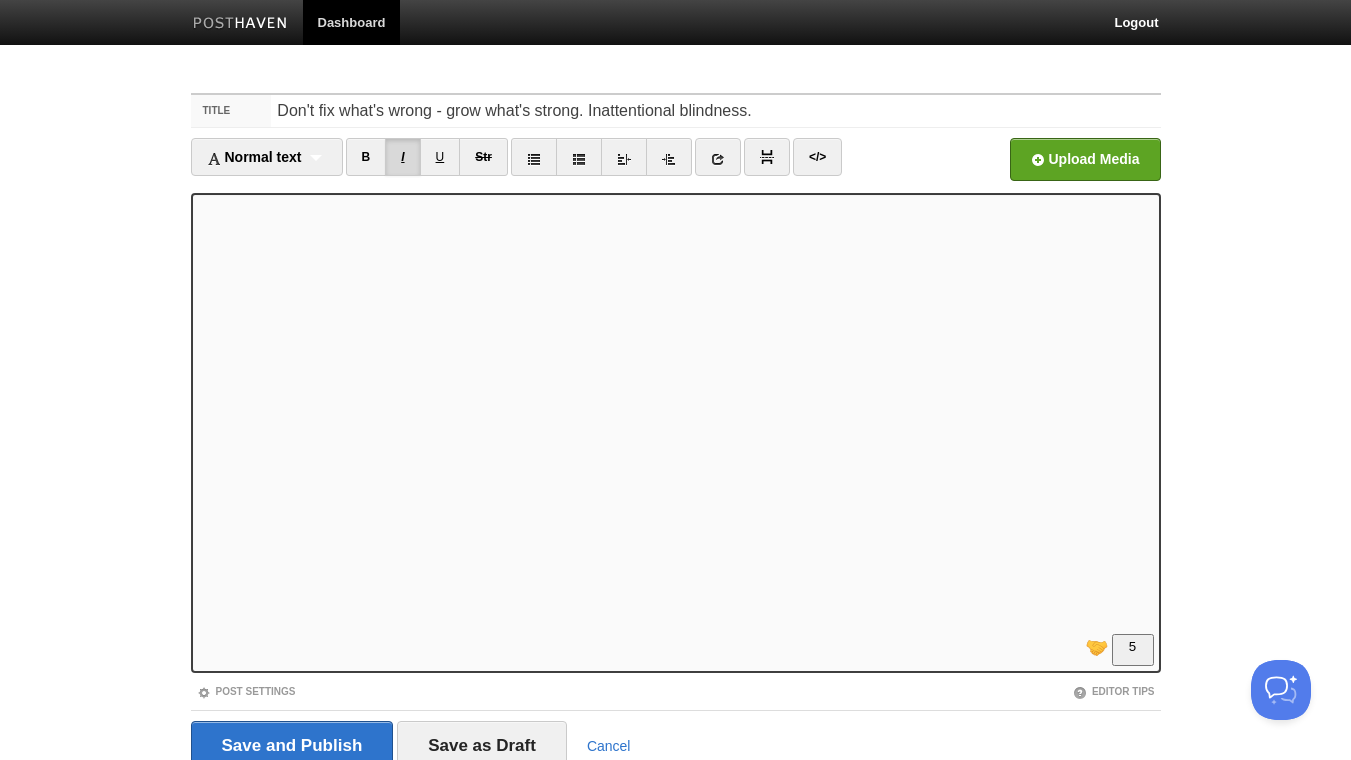 click on "I" at bounding box center [402, 157] 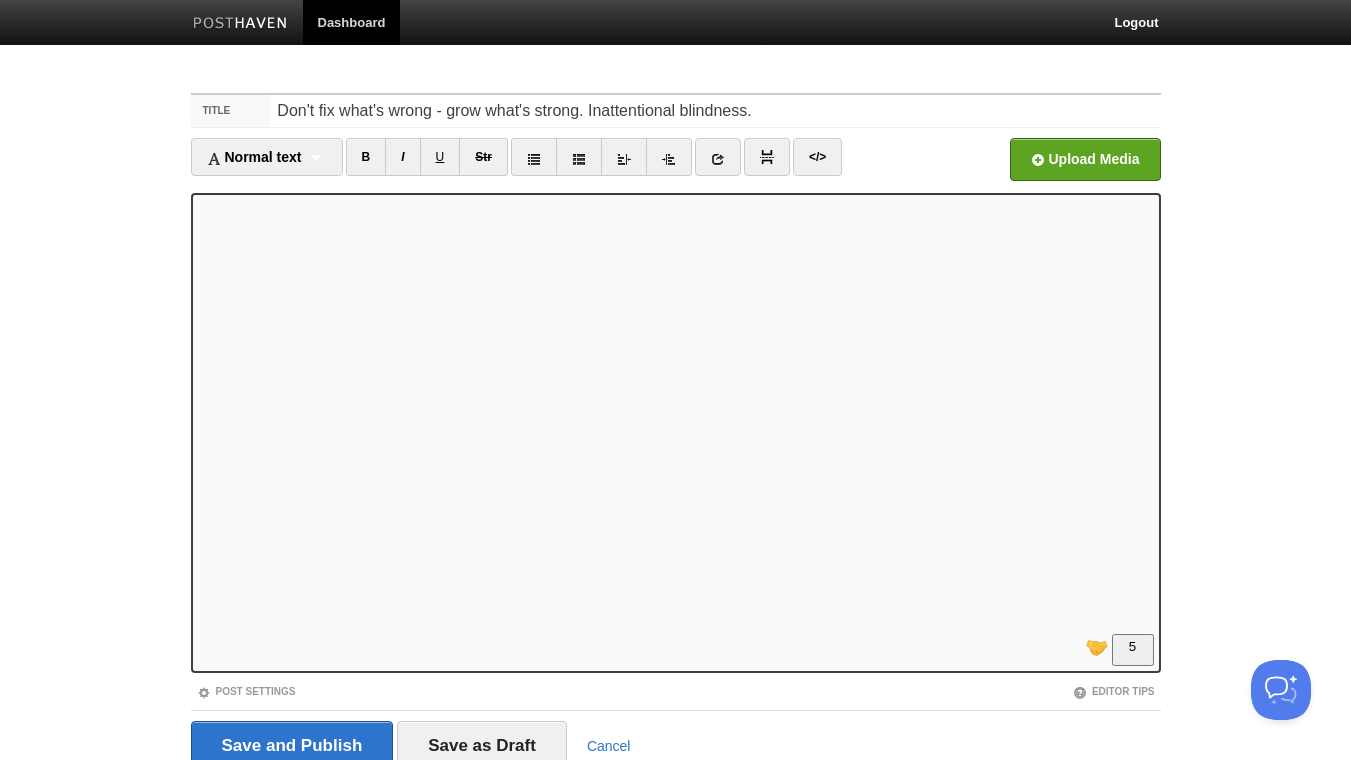 scroll, scrollTop: 324, scrollLeft: 0, axis: vertical 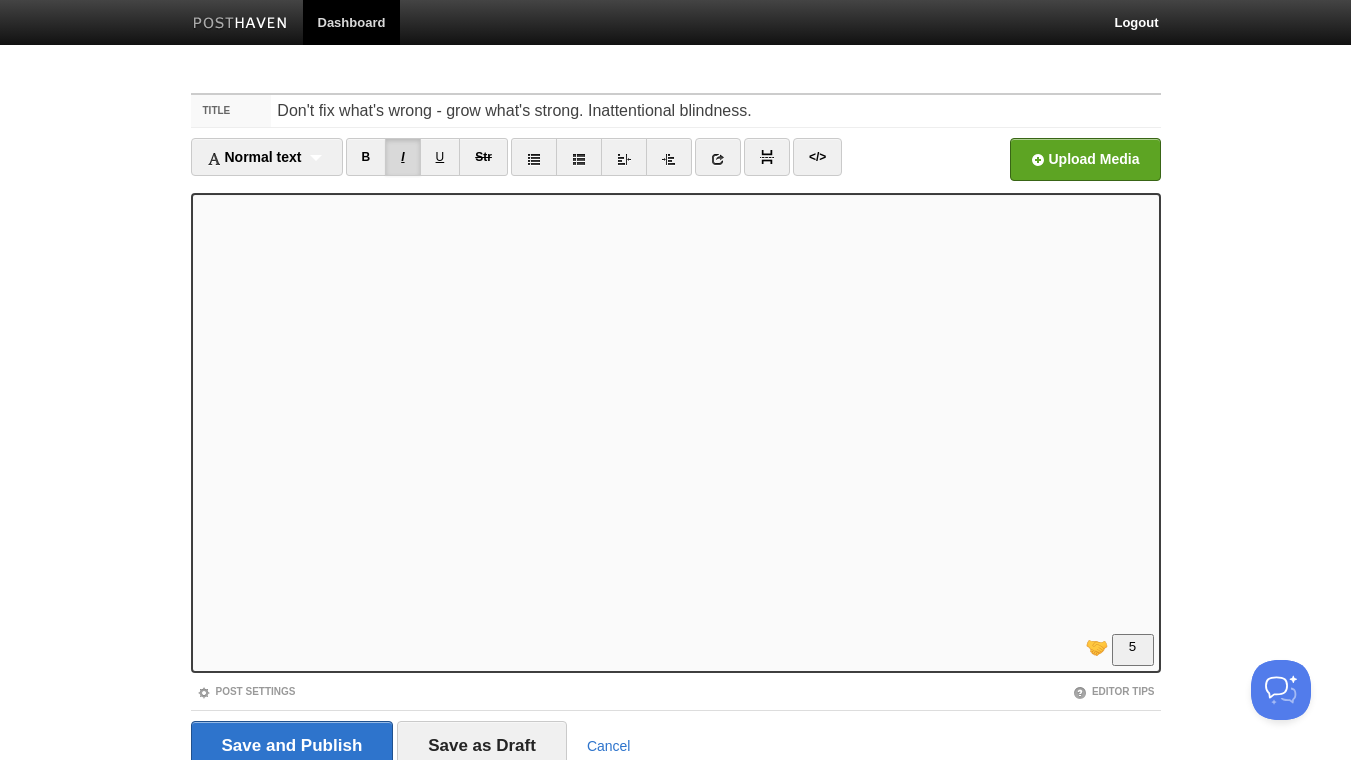 click on "I" at bounding box center [402, 157] 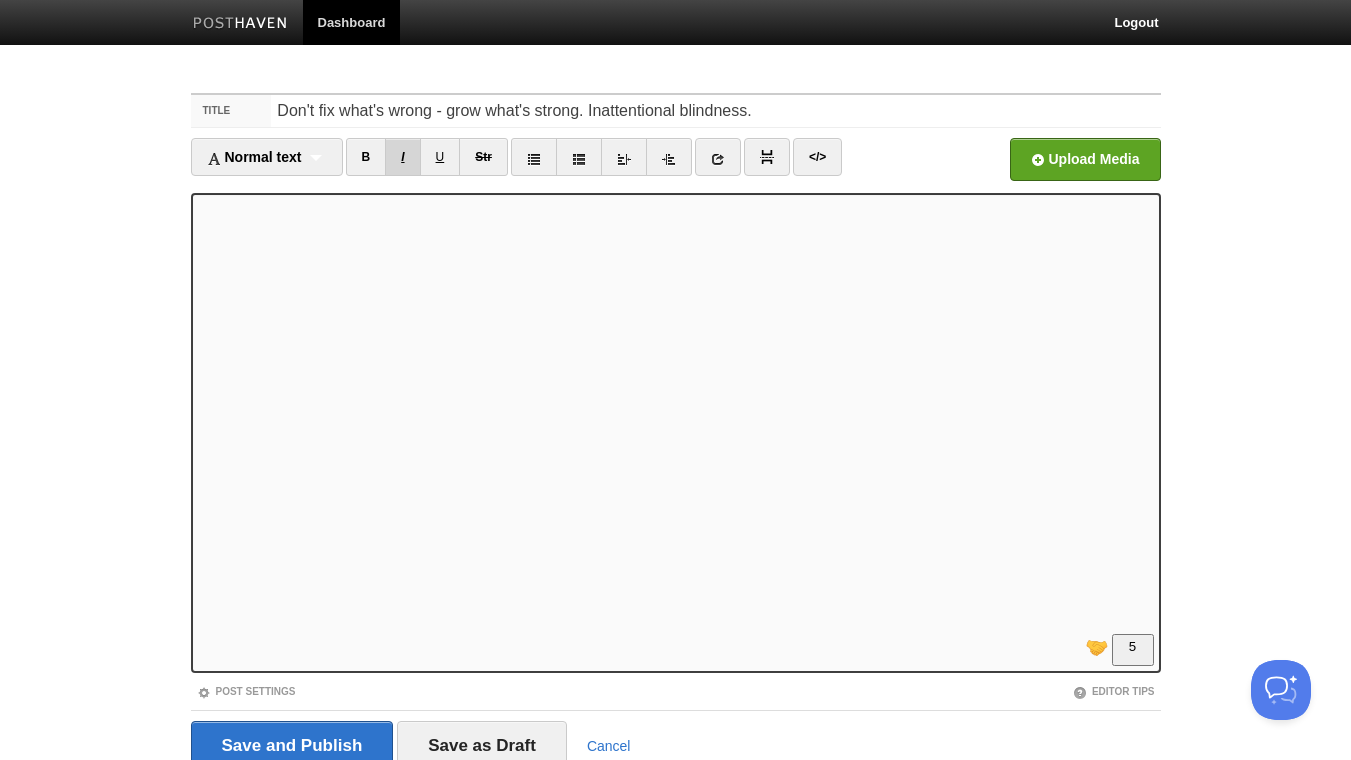 click on "I" at bounding box center [402, 157] 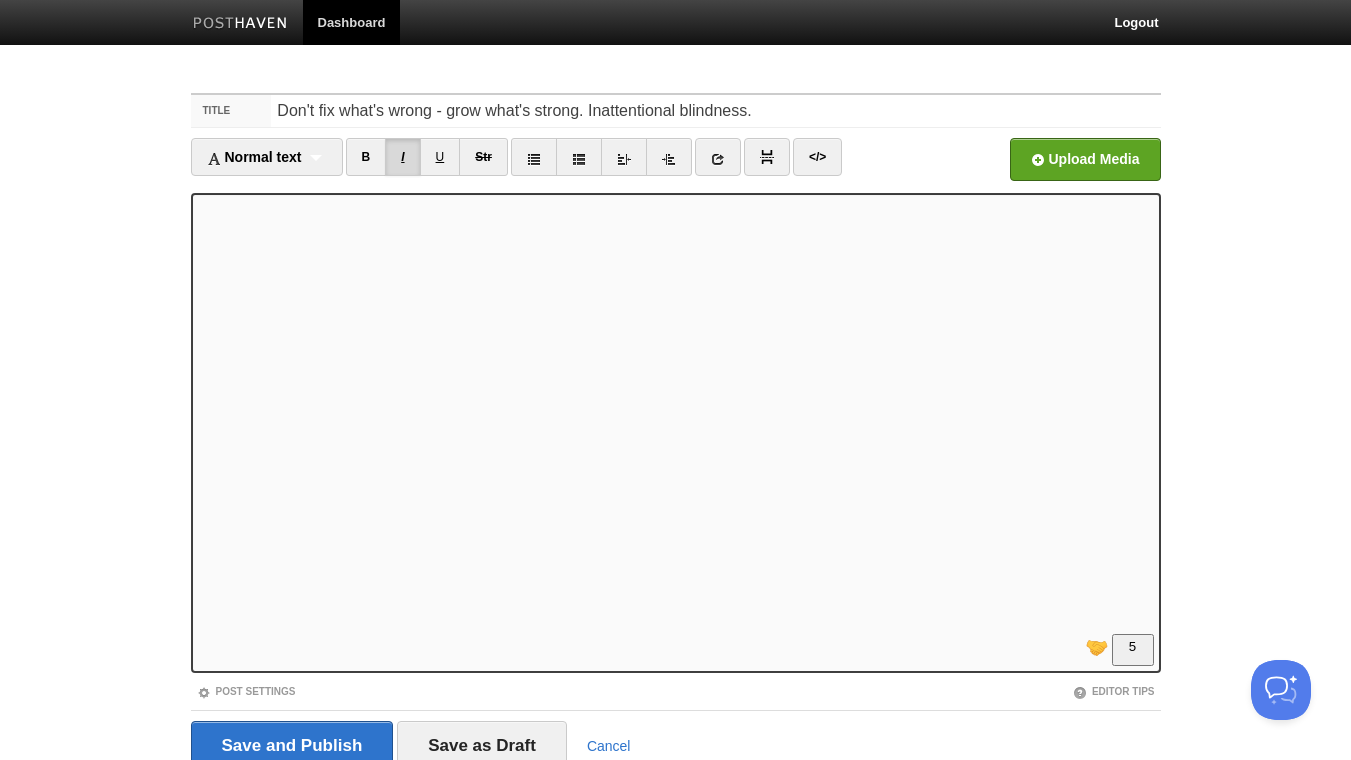 click on "I" at bounding box center [402, 157] 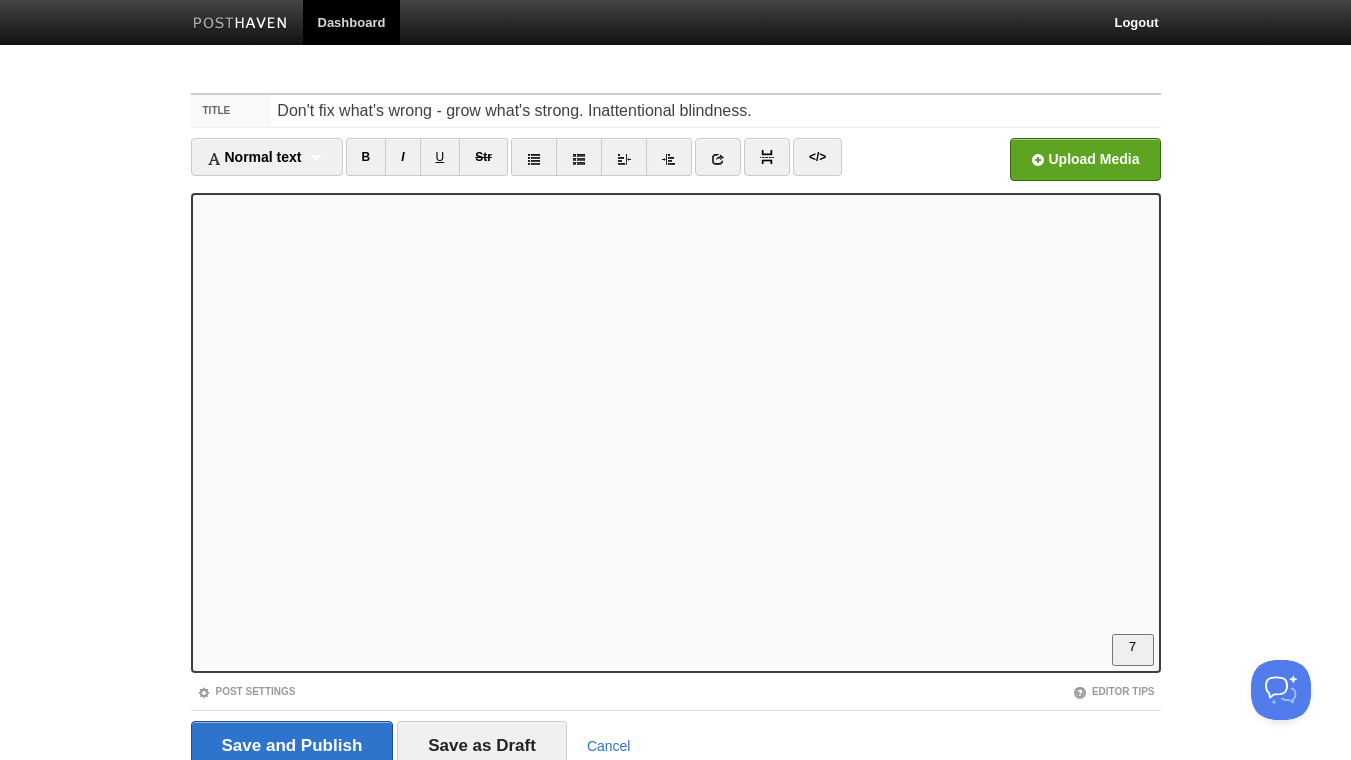 scroll, scrollTop: 299, scrollLeft: 0, axis: vertical 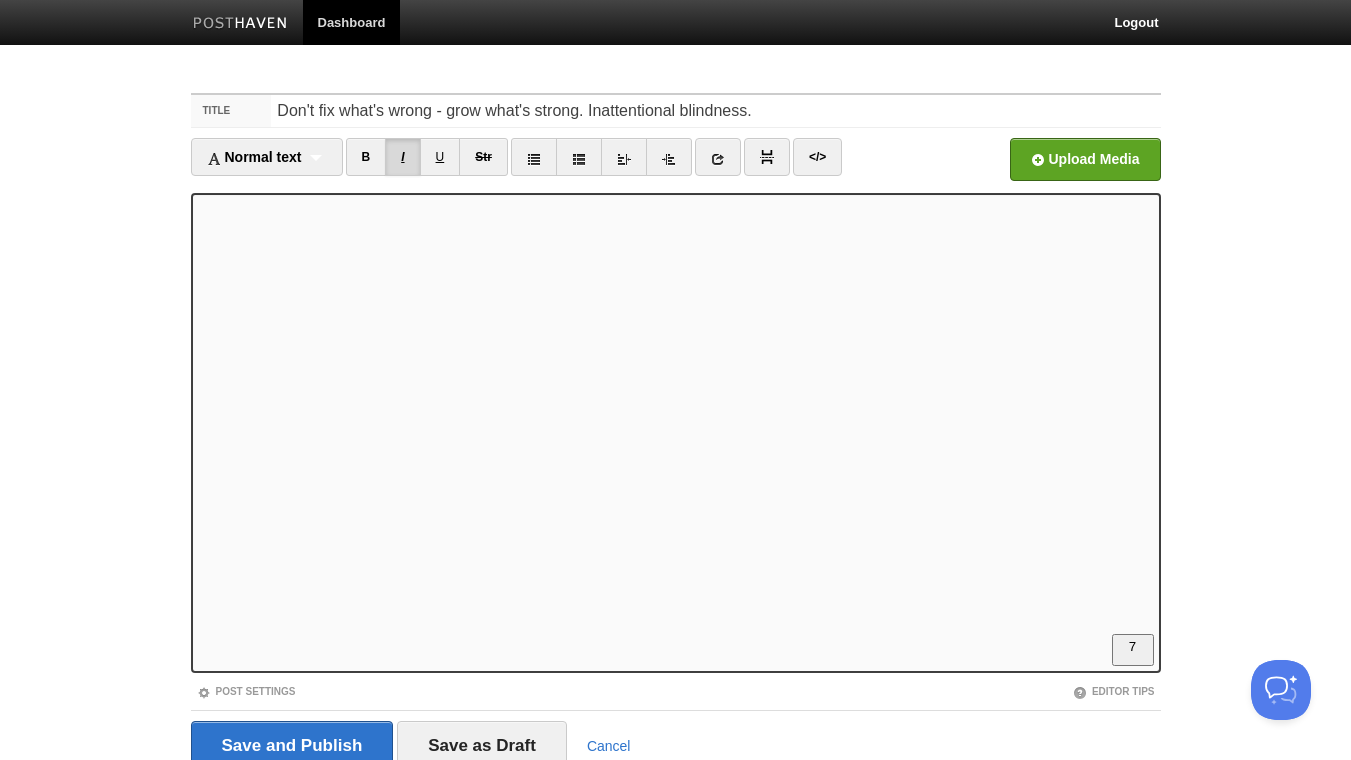 click on "I" at bounding box center (402, 157) 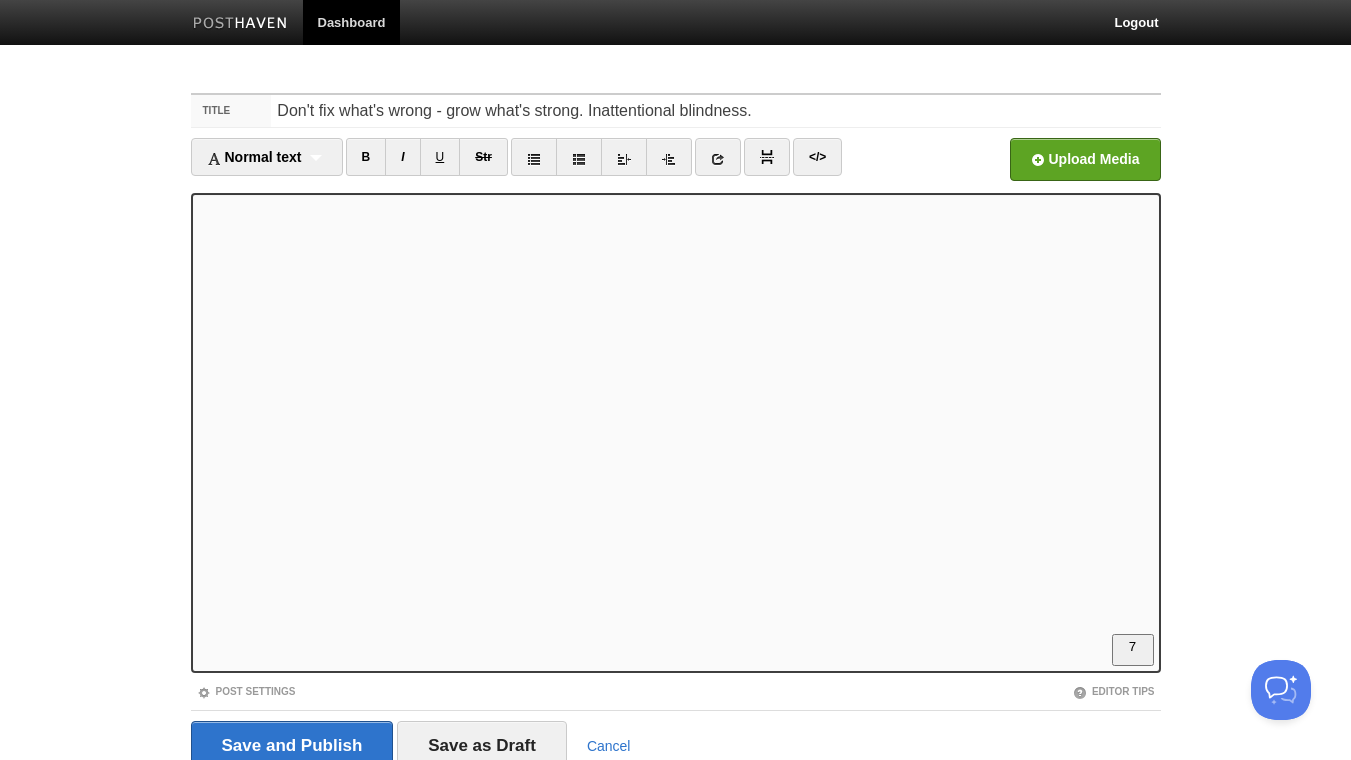 scroll, scrollTop: 407, scrollLeft: 0, axis: vertical 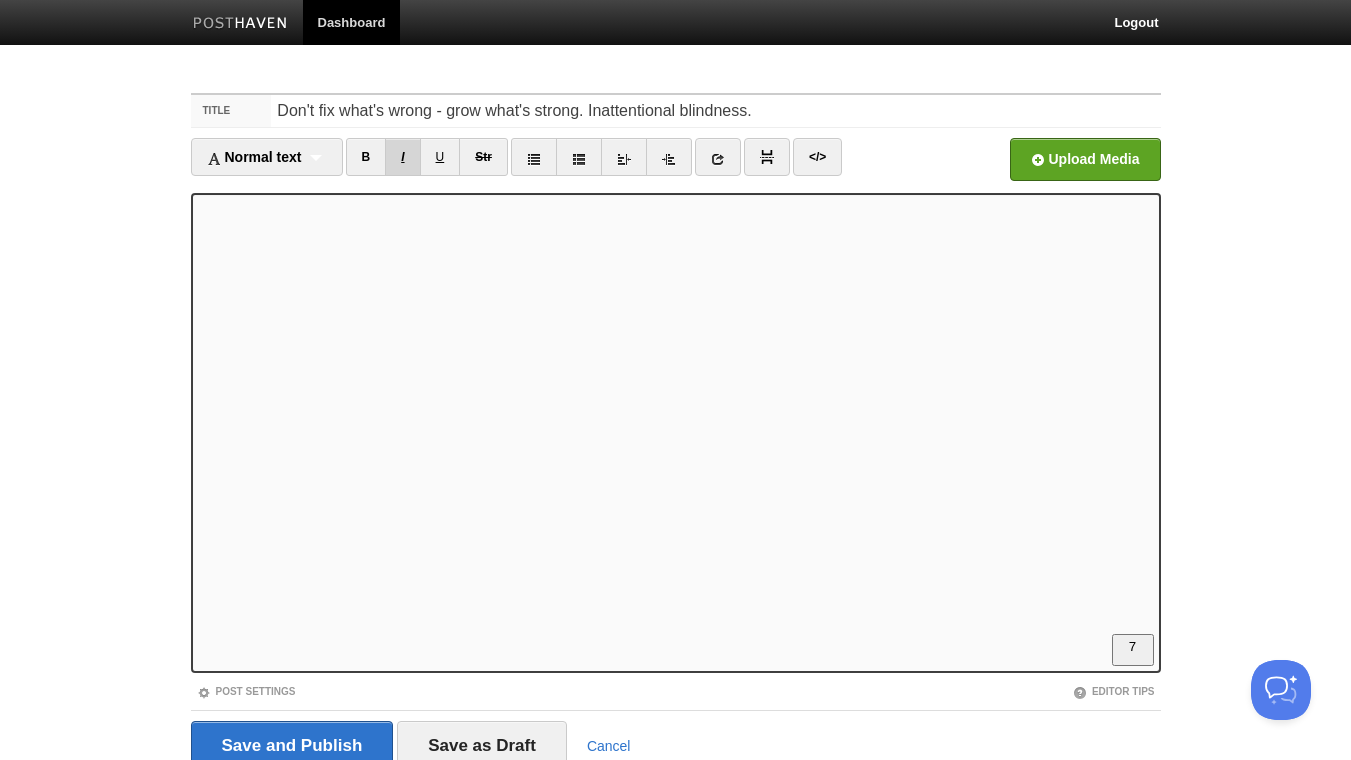 click on "I" at bounding box center (402, 157) 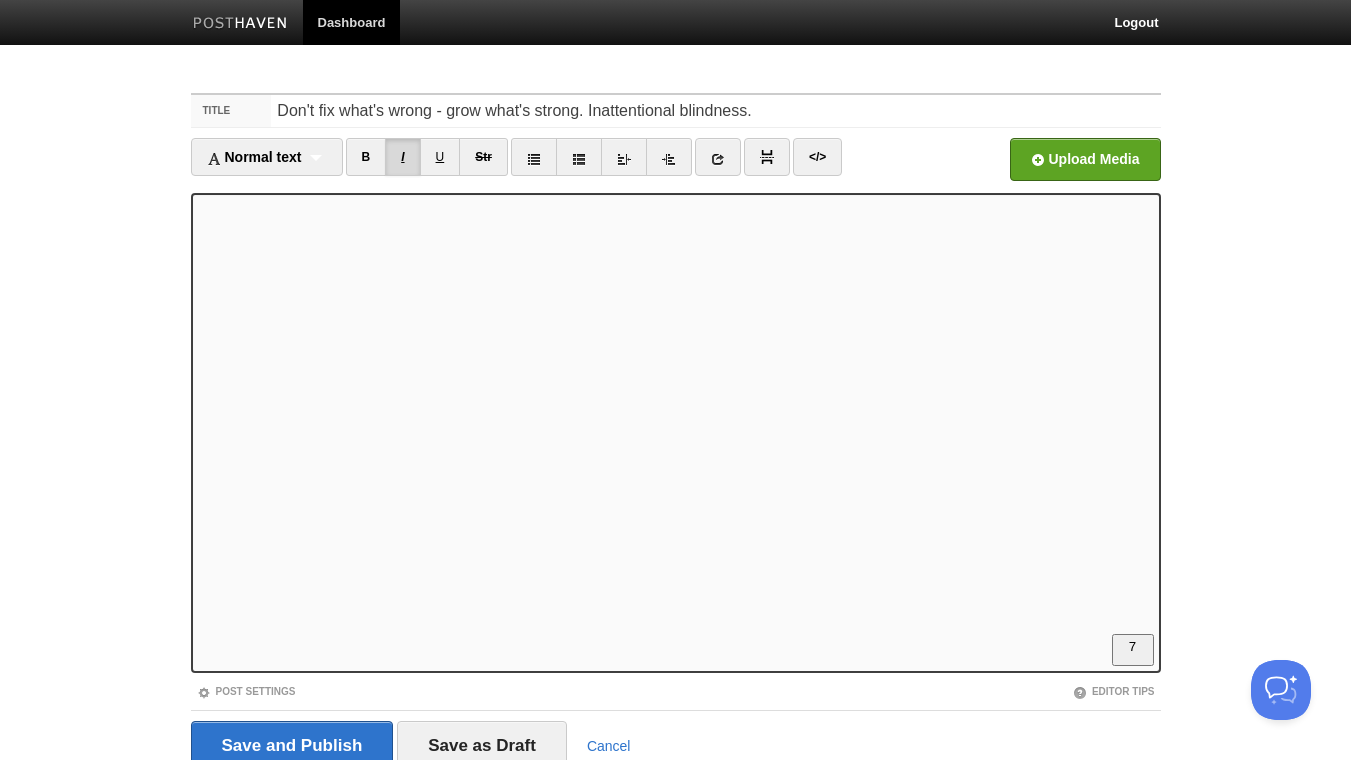 click on "I" at bounding box center [402, 157] 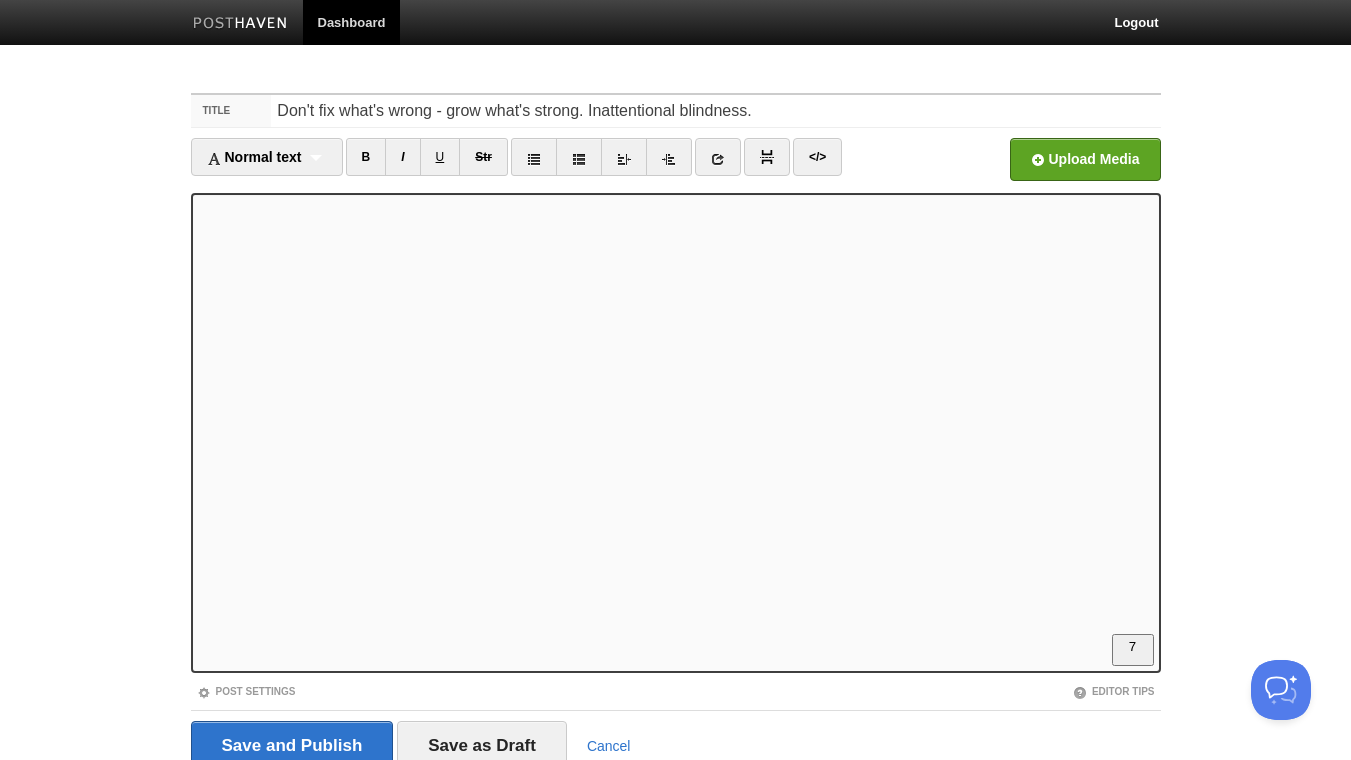 scroll, scrollTop: 515, scrollLeft: 0, axis: vertical 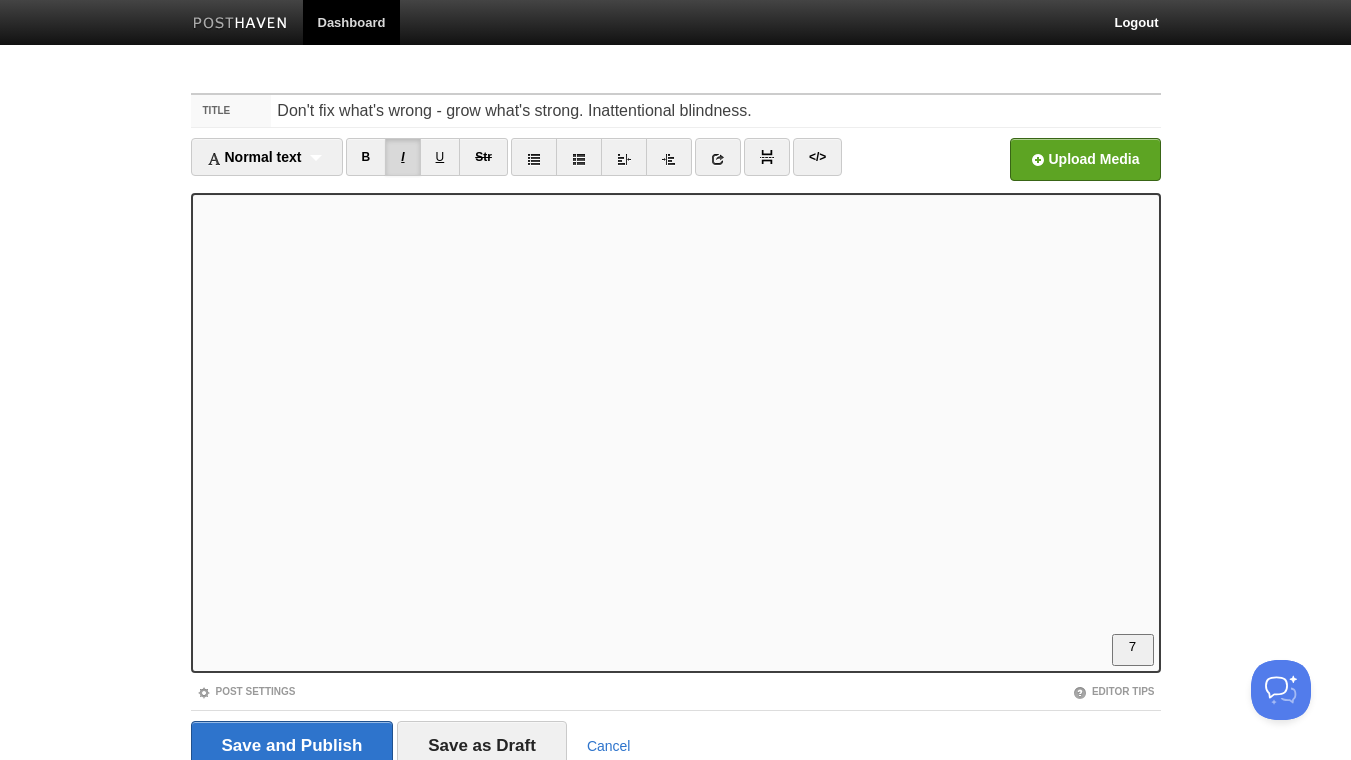 click on "I" at bounding box center (402, 157) 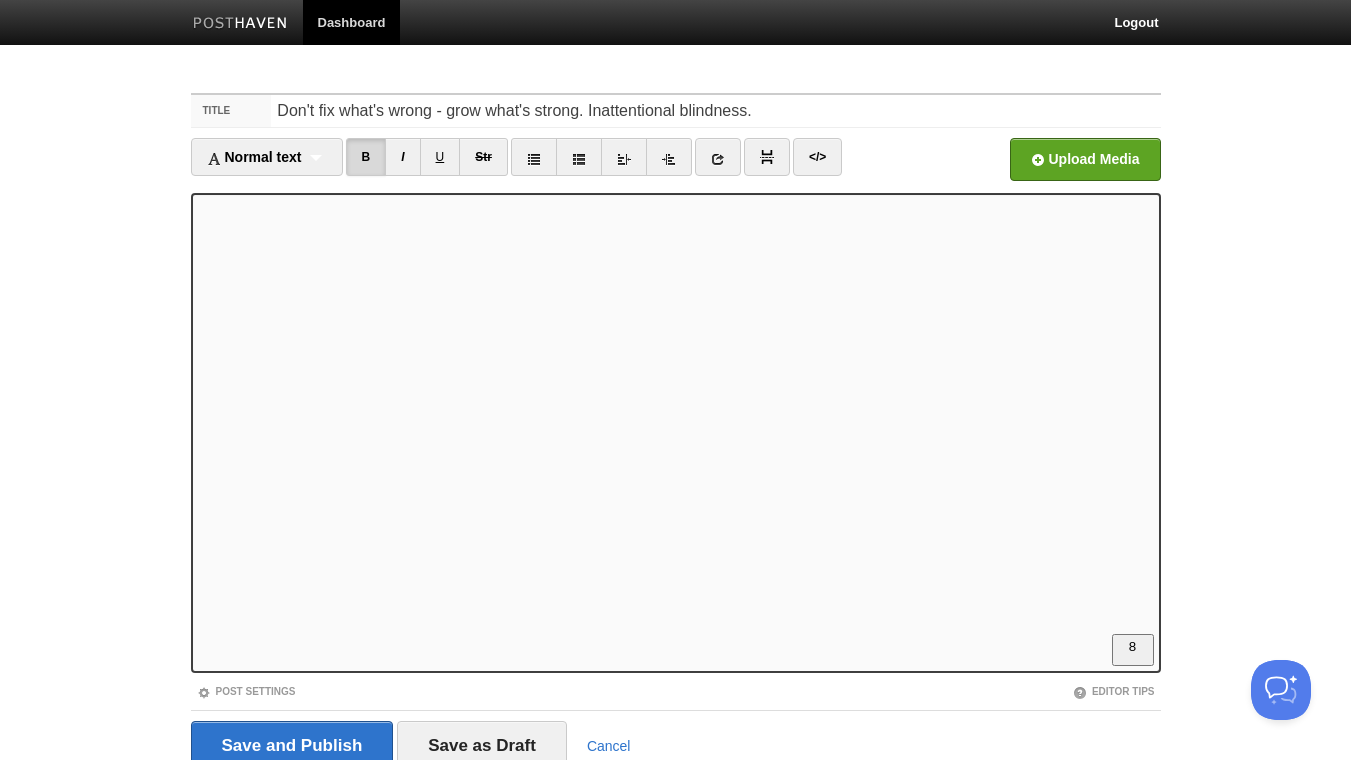 scroll, scrollTop: 839, scrollLeft: 0, axis: vertical 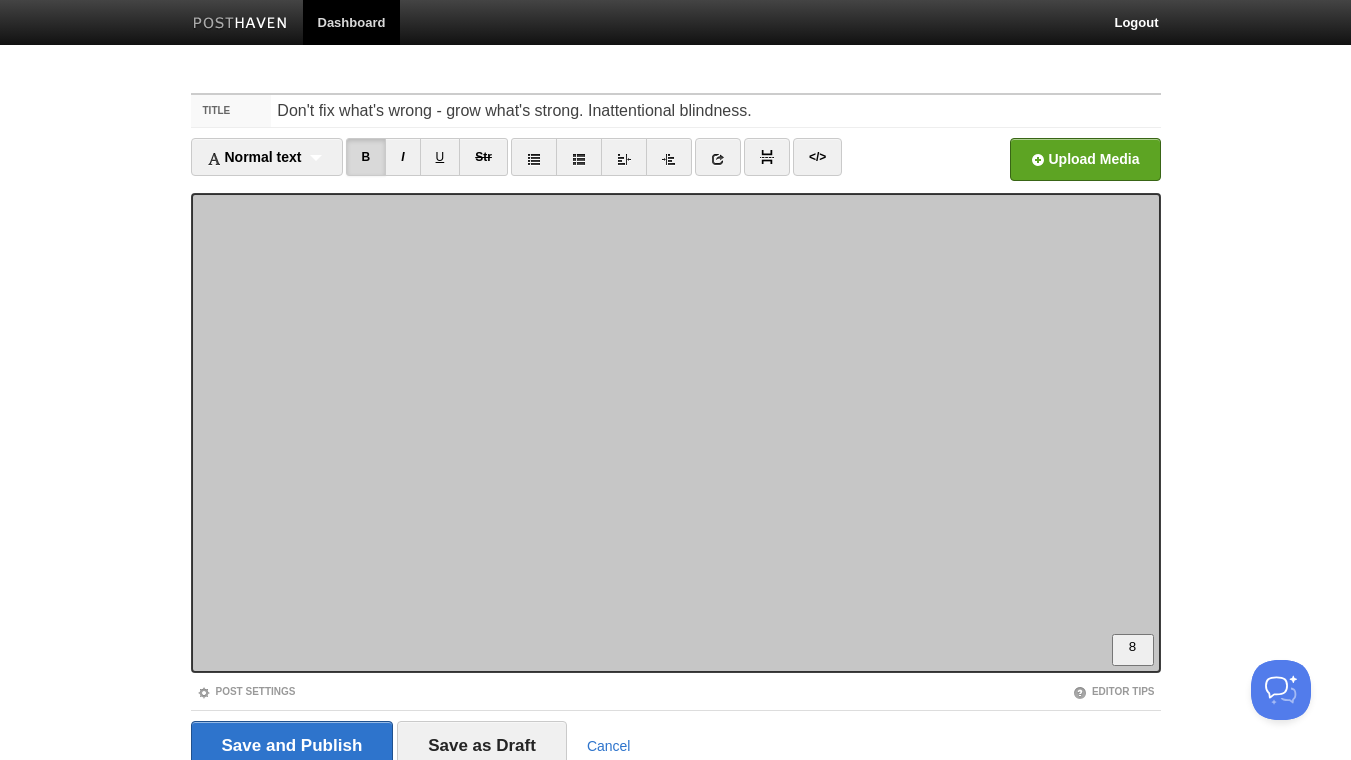 click at bounding box center [676, 433] 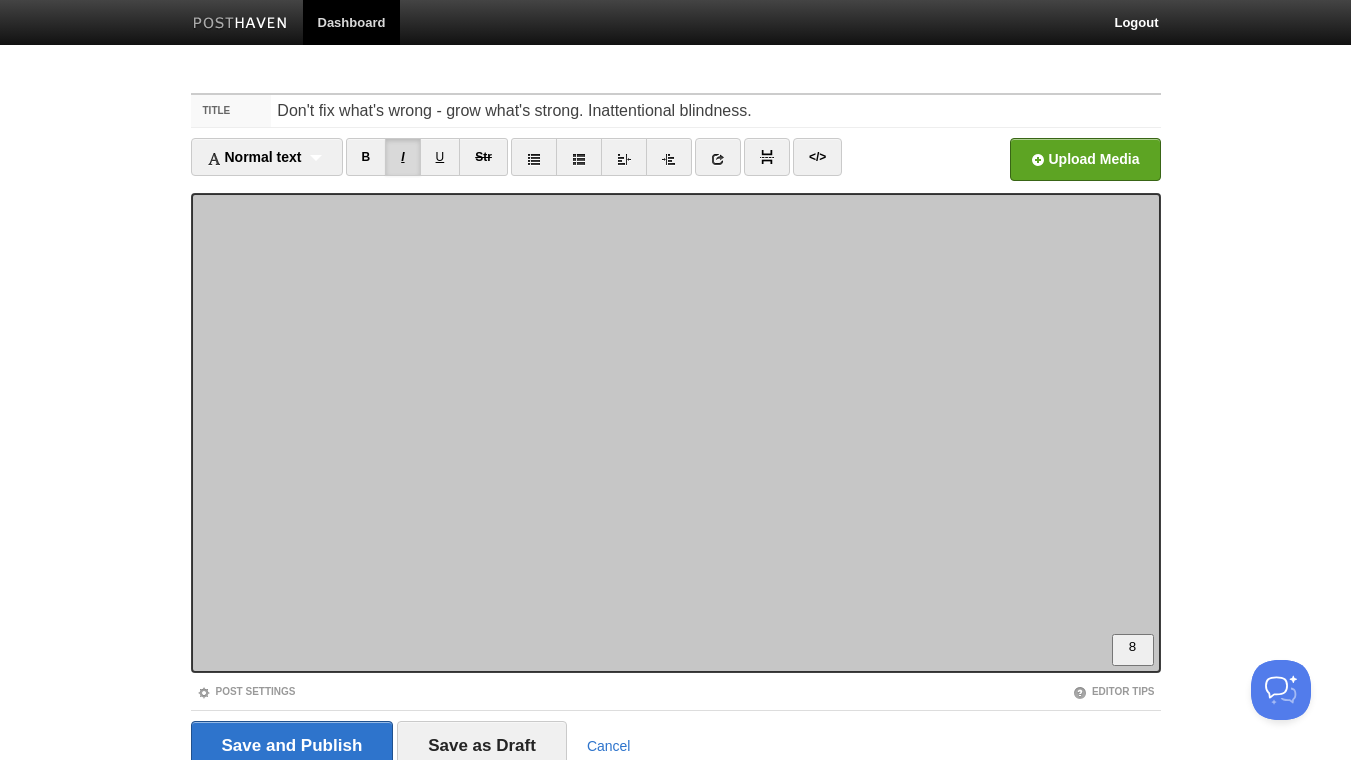 click on "I" at bounding box center (402, 157) 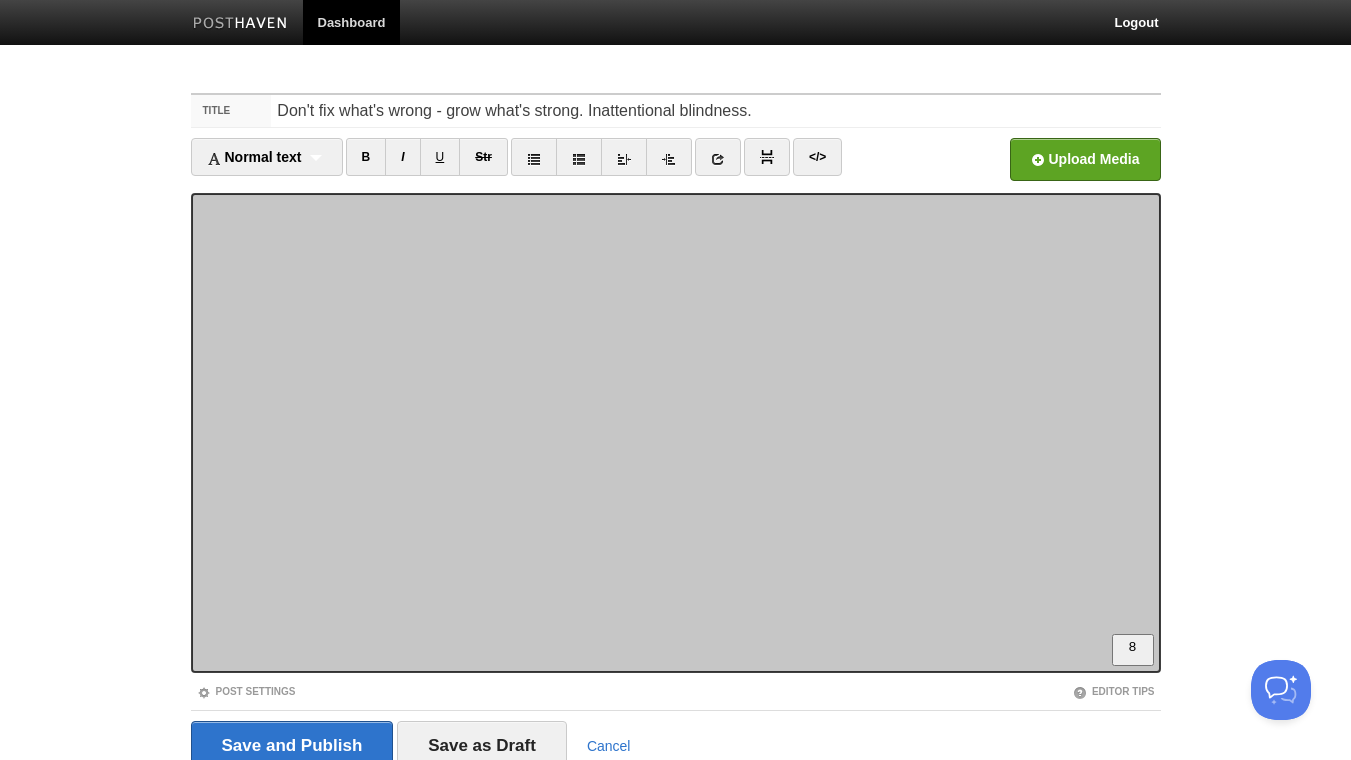 scroll, scrollTop: 944, scrollLeft: 0, axis: vertical 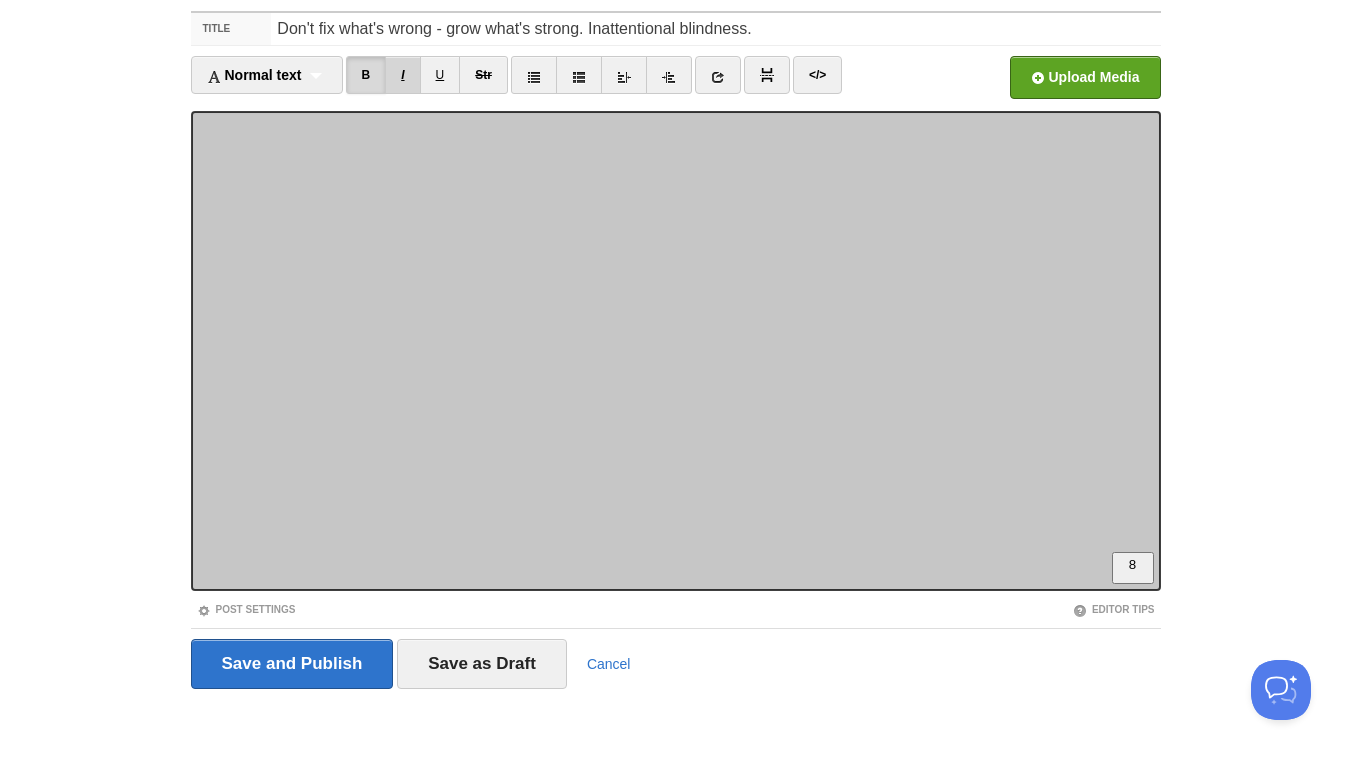 click on "I" at bounding box center [402, 75] 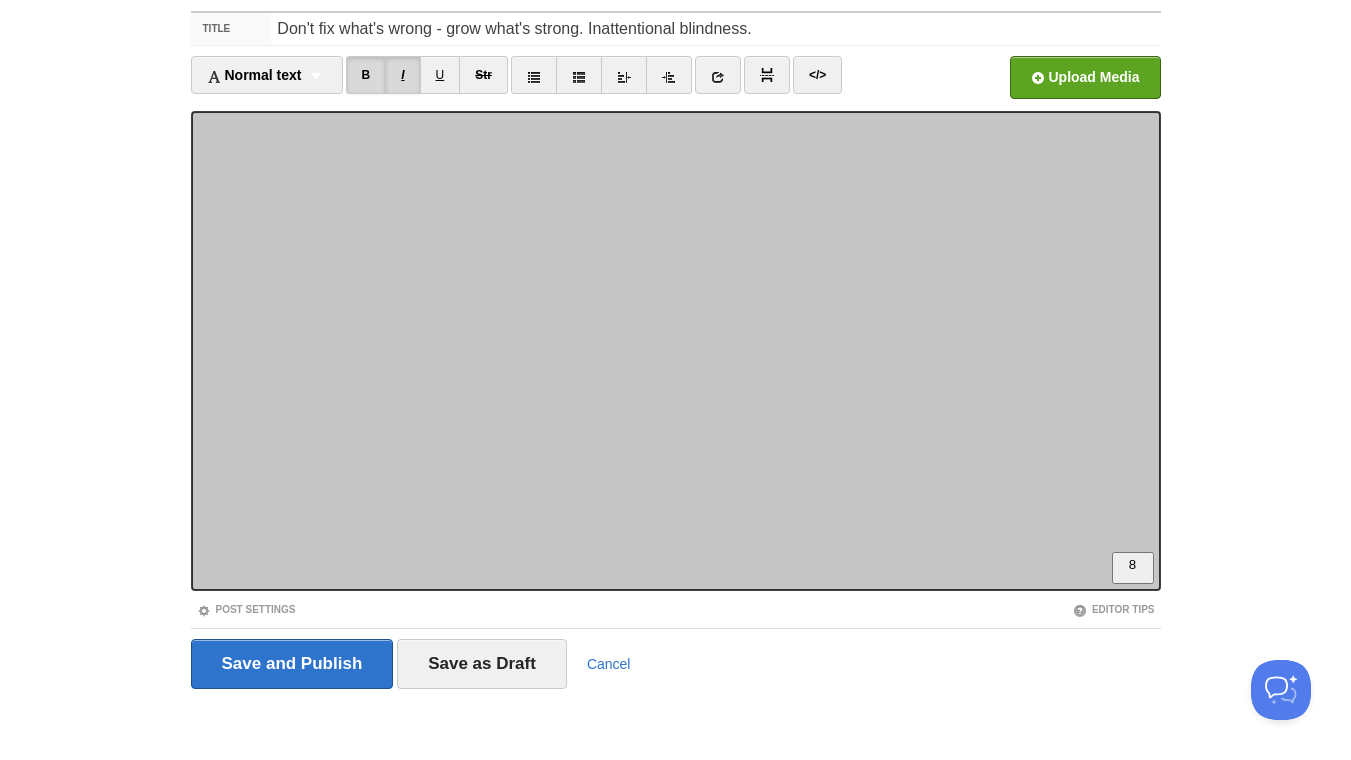 click on "I" at bounding box center [402, 75] 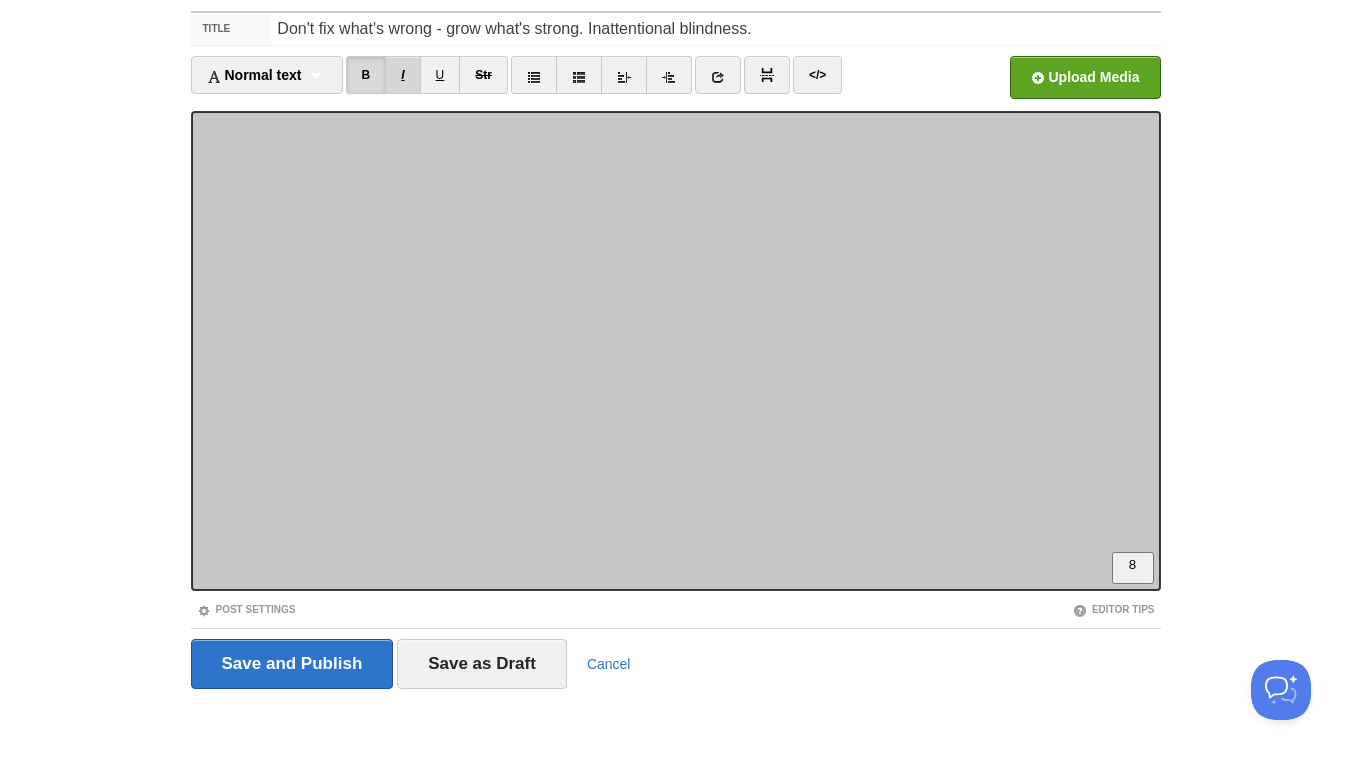 click on "I" at bounding box center [402, 75] 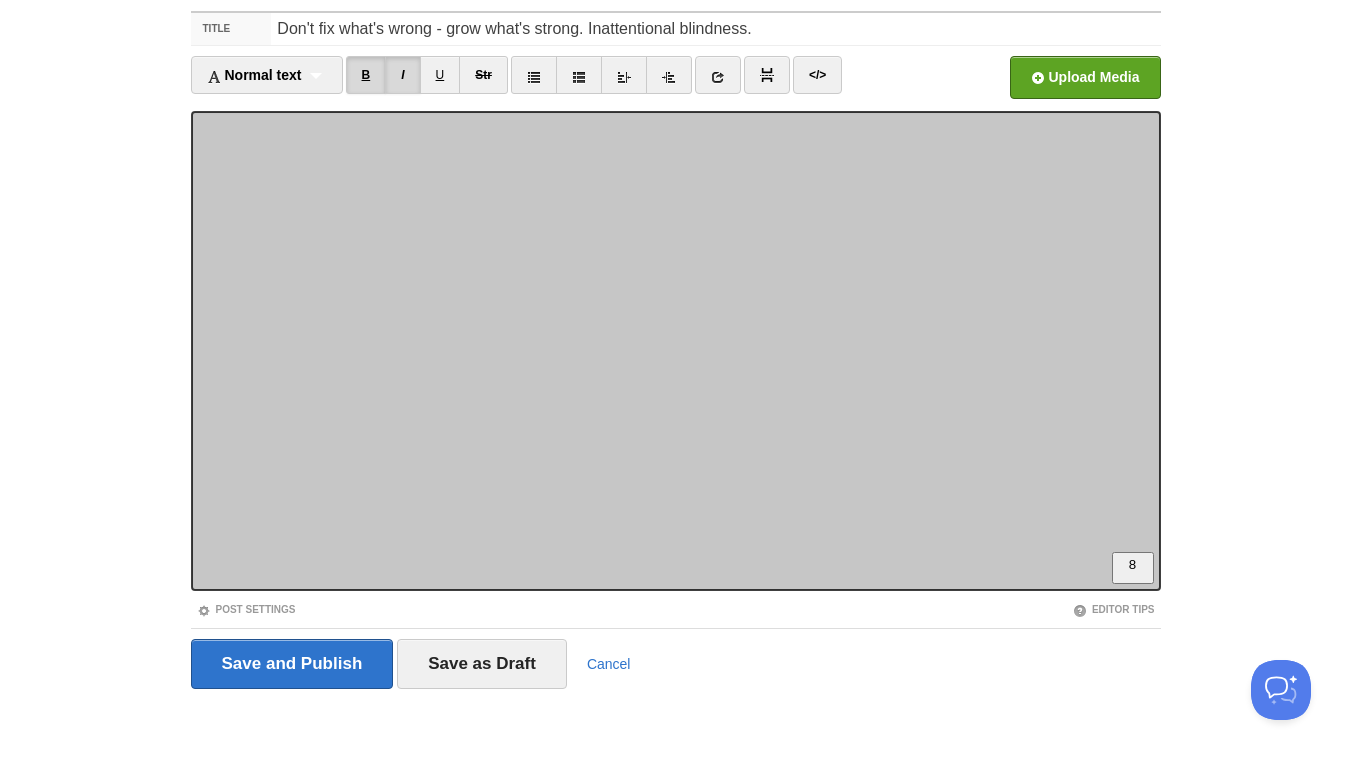 click on "B" at bounding box center [366, 75] 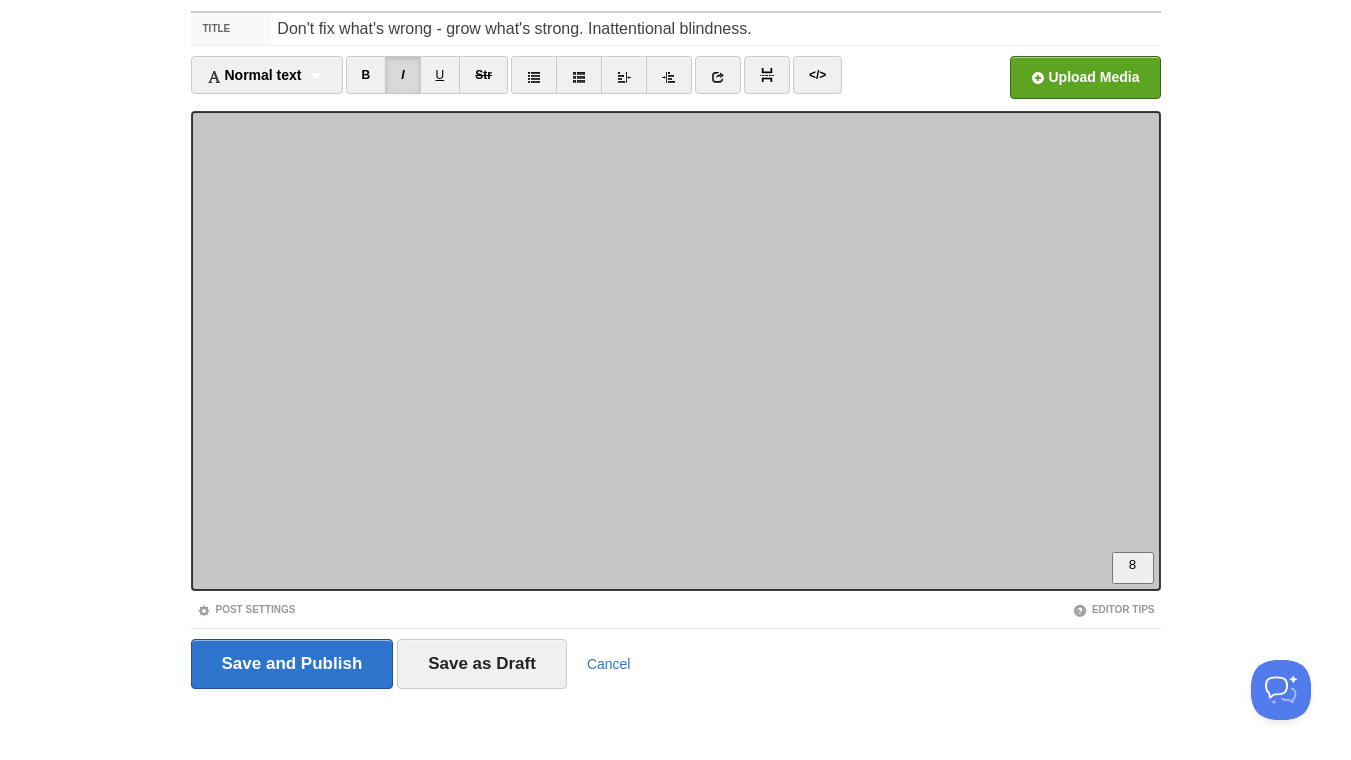 scroll, scrollTop: 169, scrollLeft: 0, axis: vertical 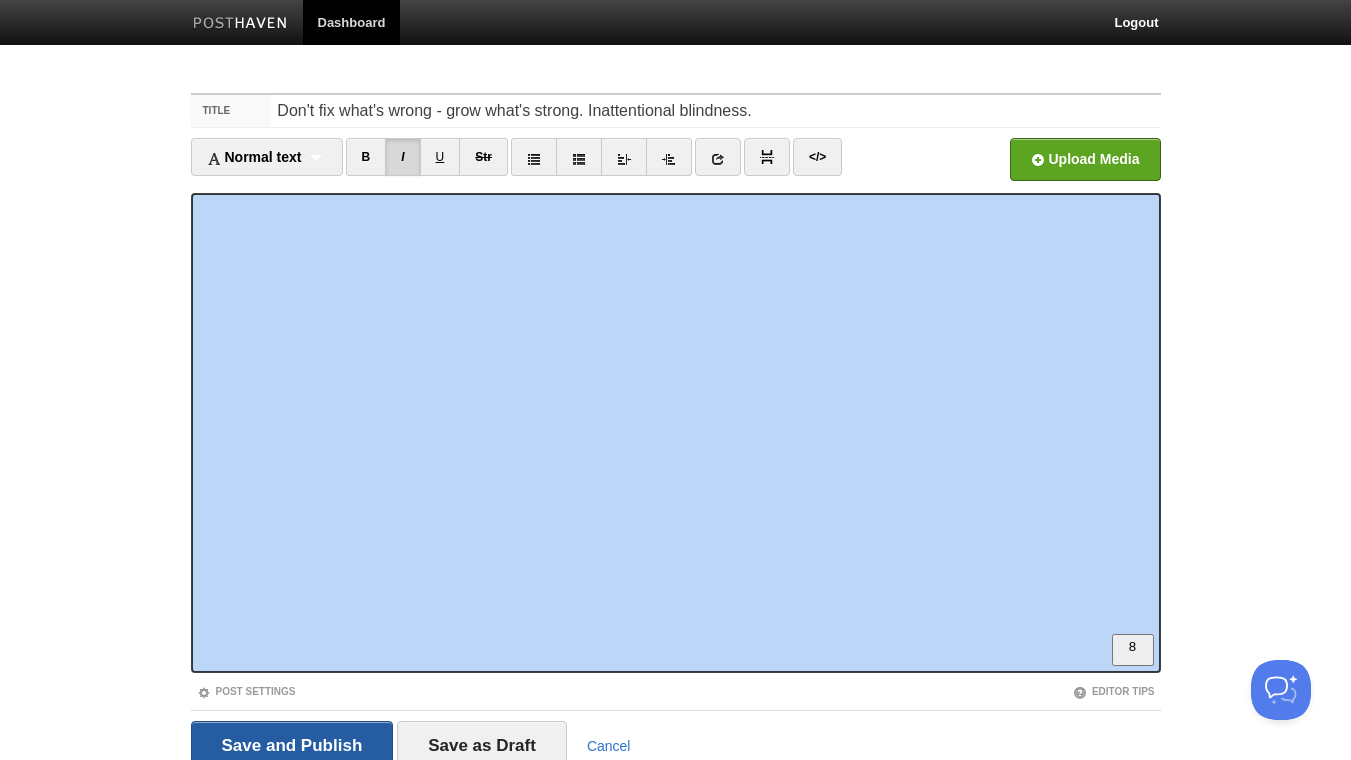 click on "Save and Publish" at bounding box center [292, 746] 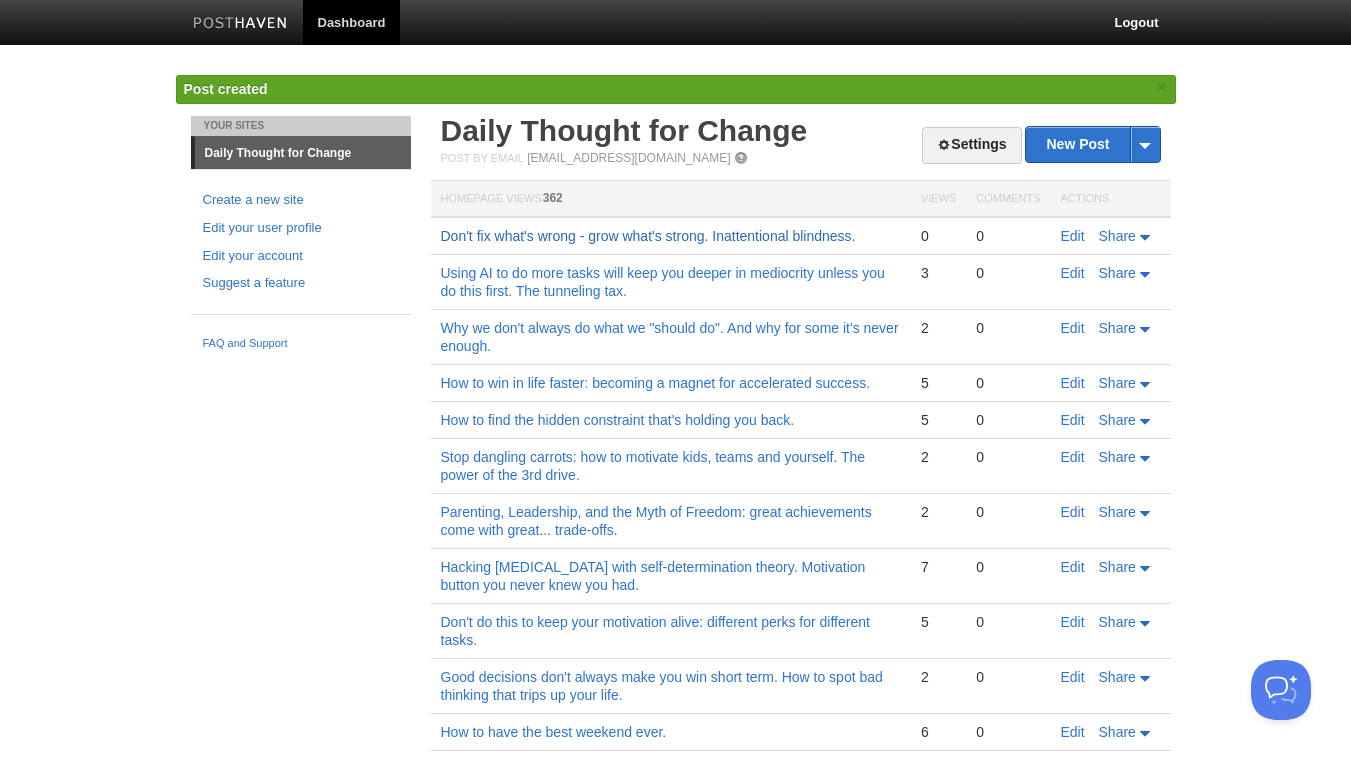 click on "Don't fix what's wrong - grow what's strong. Inattentional blindness." at bounding box center (648, 236) 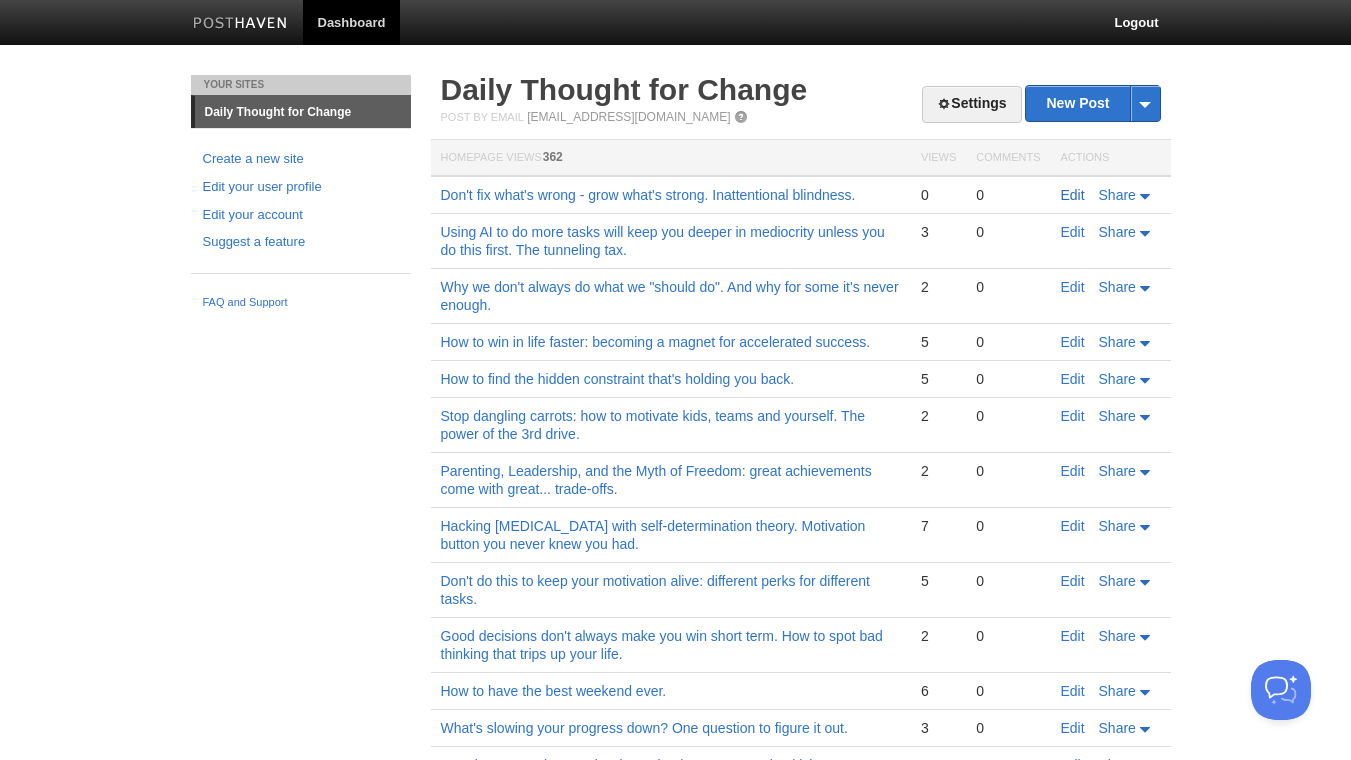 click on "Edit" at bounding box center [1073, 195] 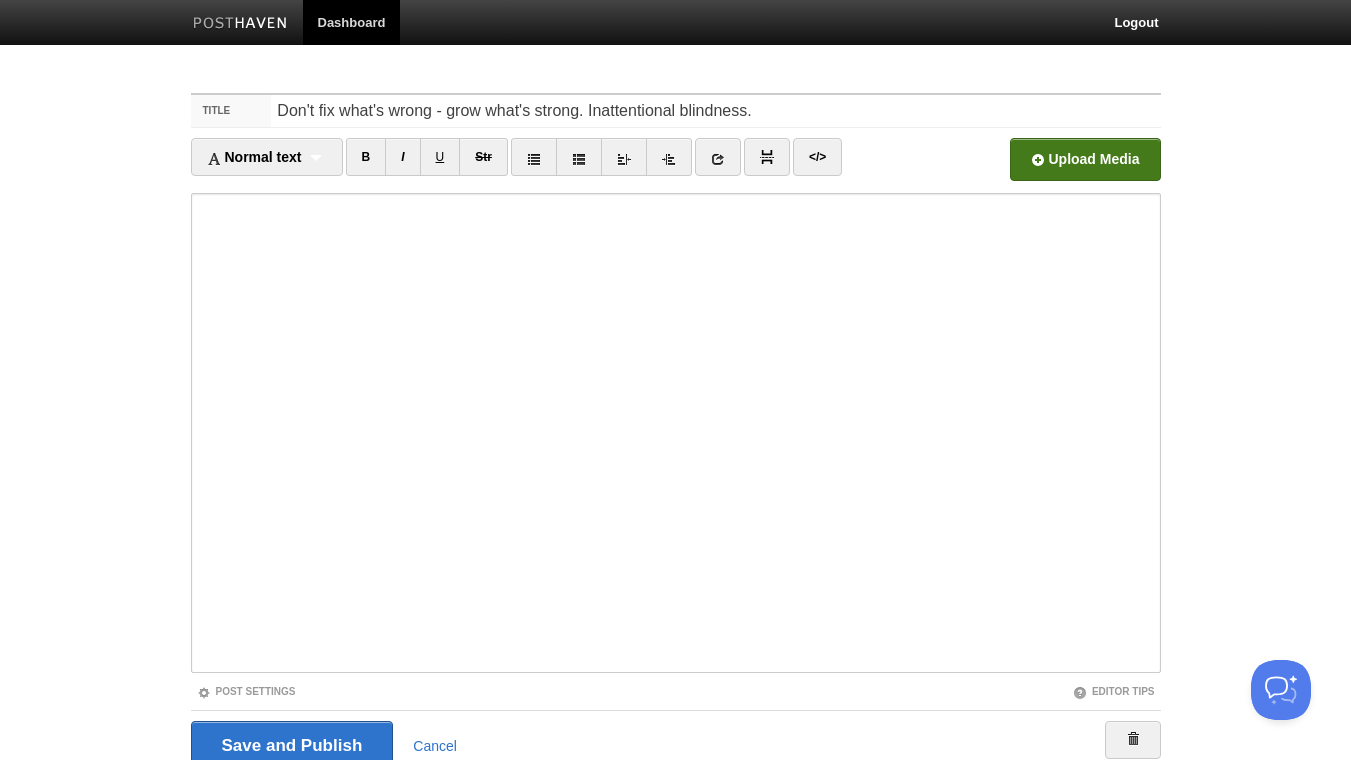 click at bounding box center [481, 165] 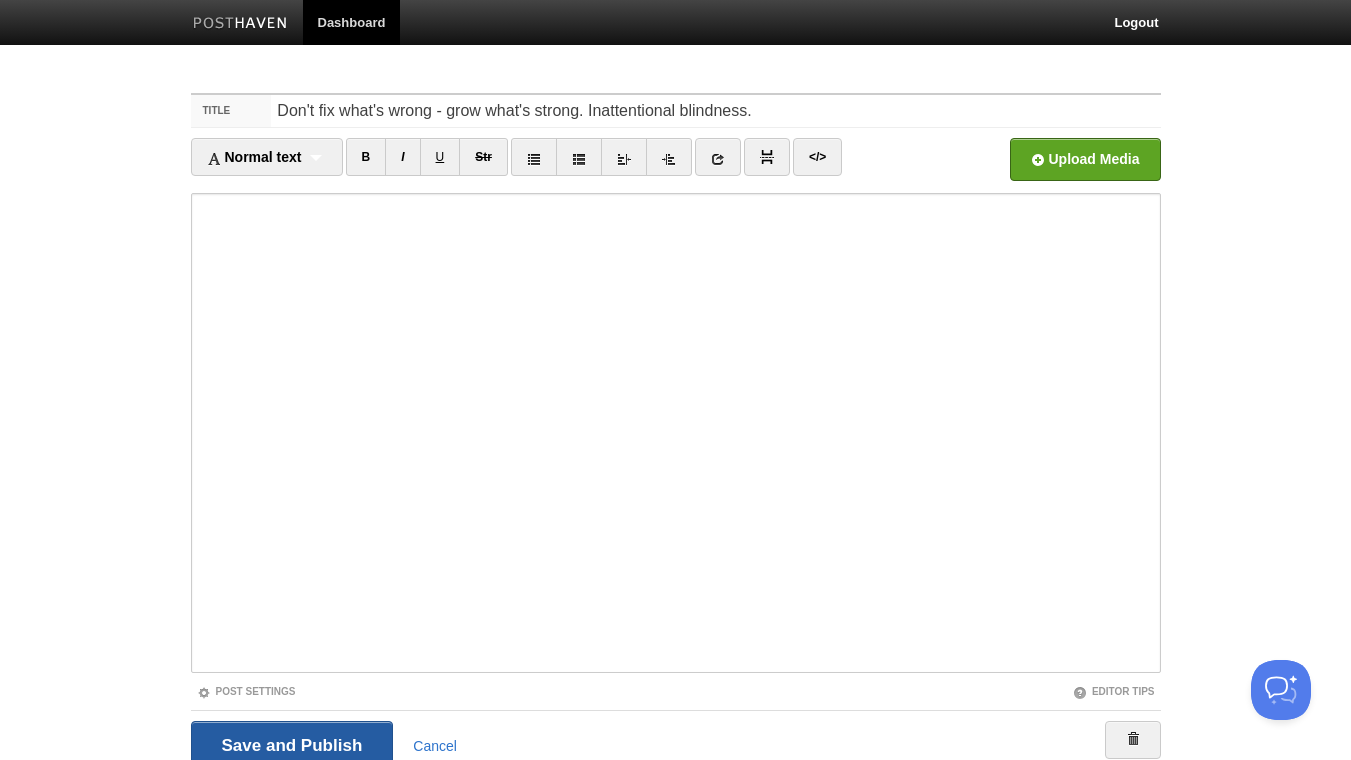 click on "Save and Publish" at bounding box center [292, 746] 